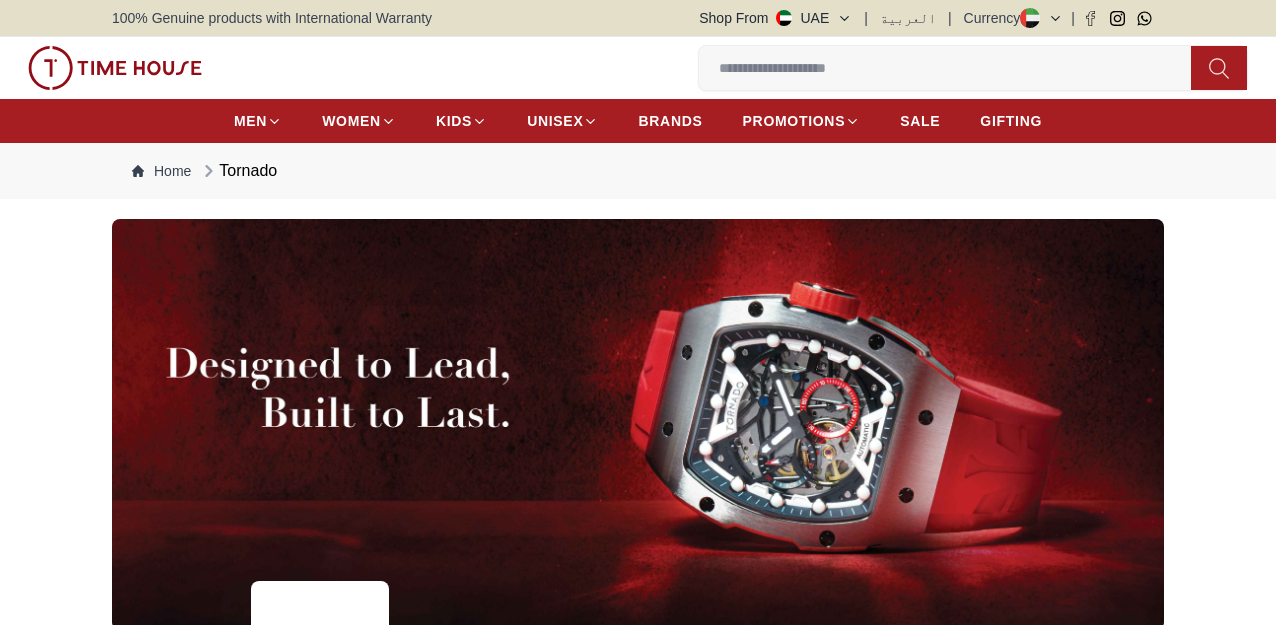scroll, scrollTop: 0, scrollLeft: 0, axis: both 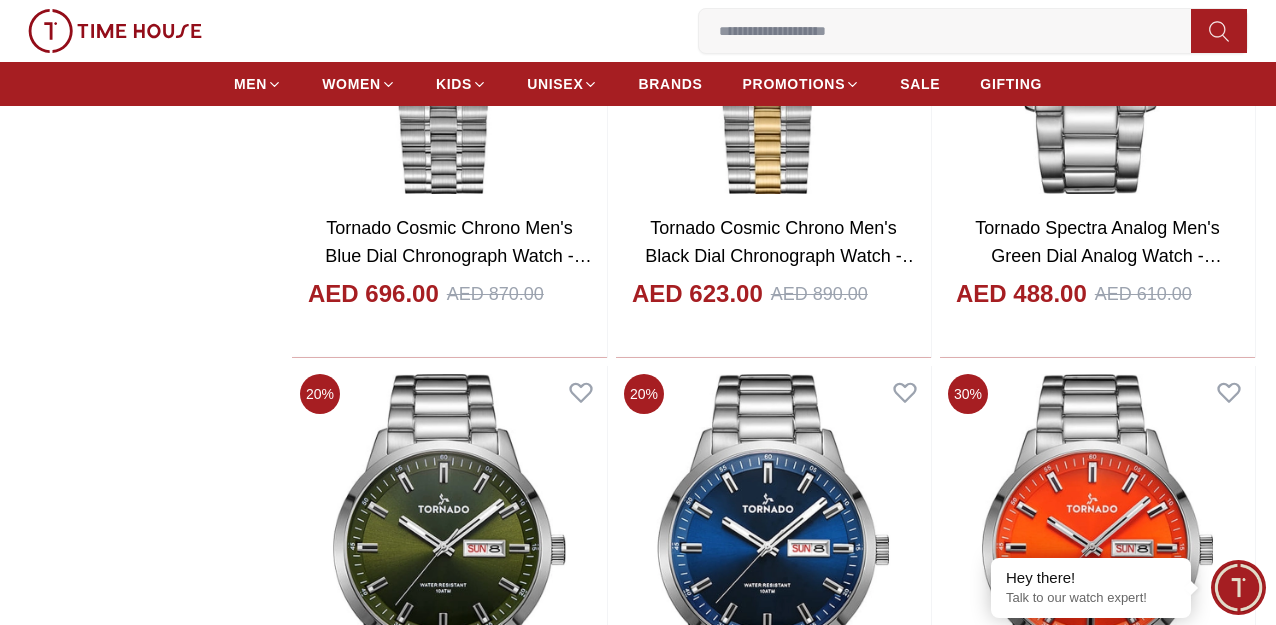 click at bounding box center [1097, 1695] 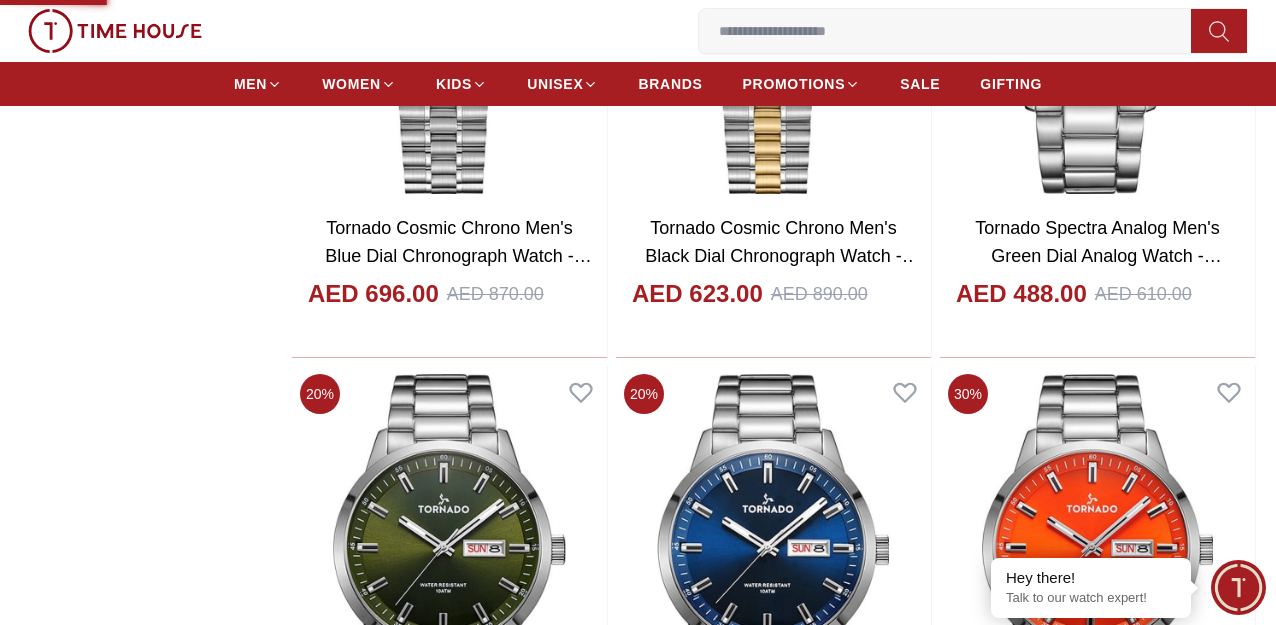 scroll, scrollTop: 0, scrollLeft: 0, axis: both 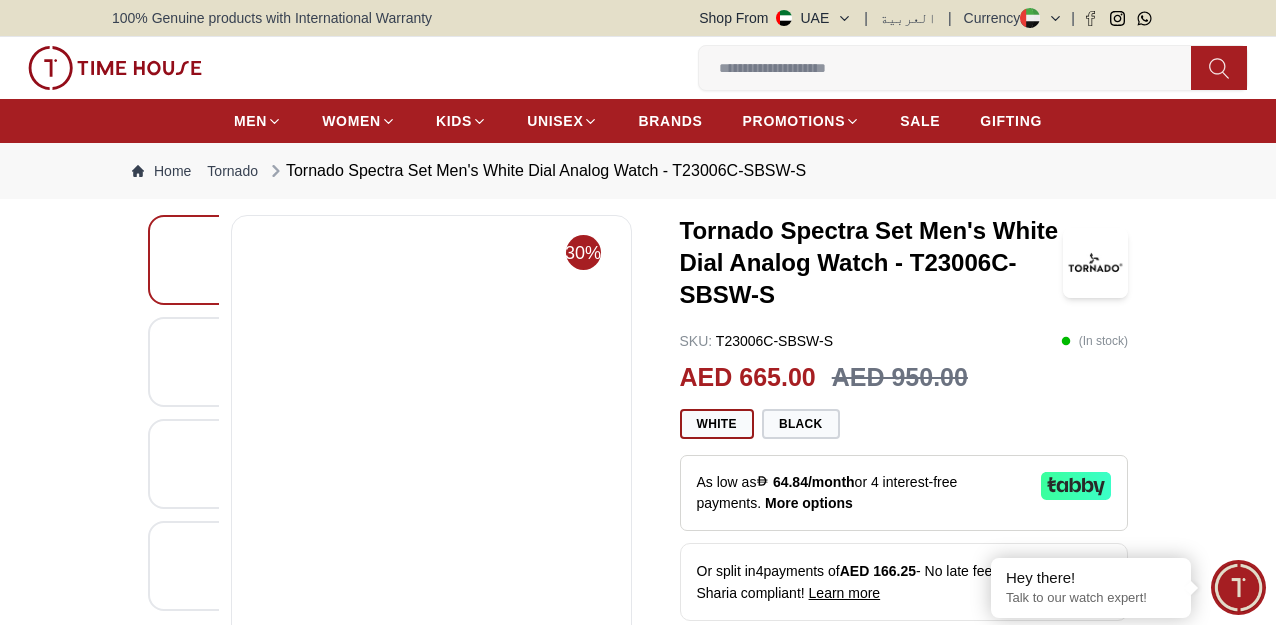 click at bounding box center (454, 481) 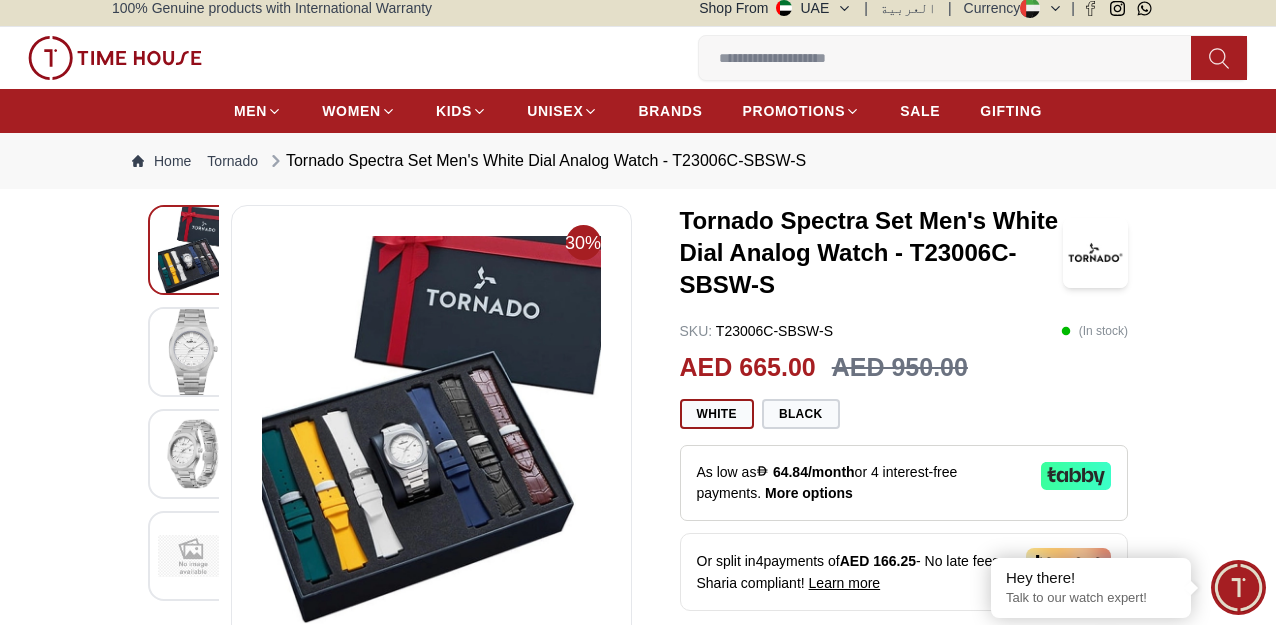 scroll, scrollTop: 0, scrollLeft: 0, axis: both 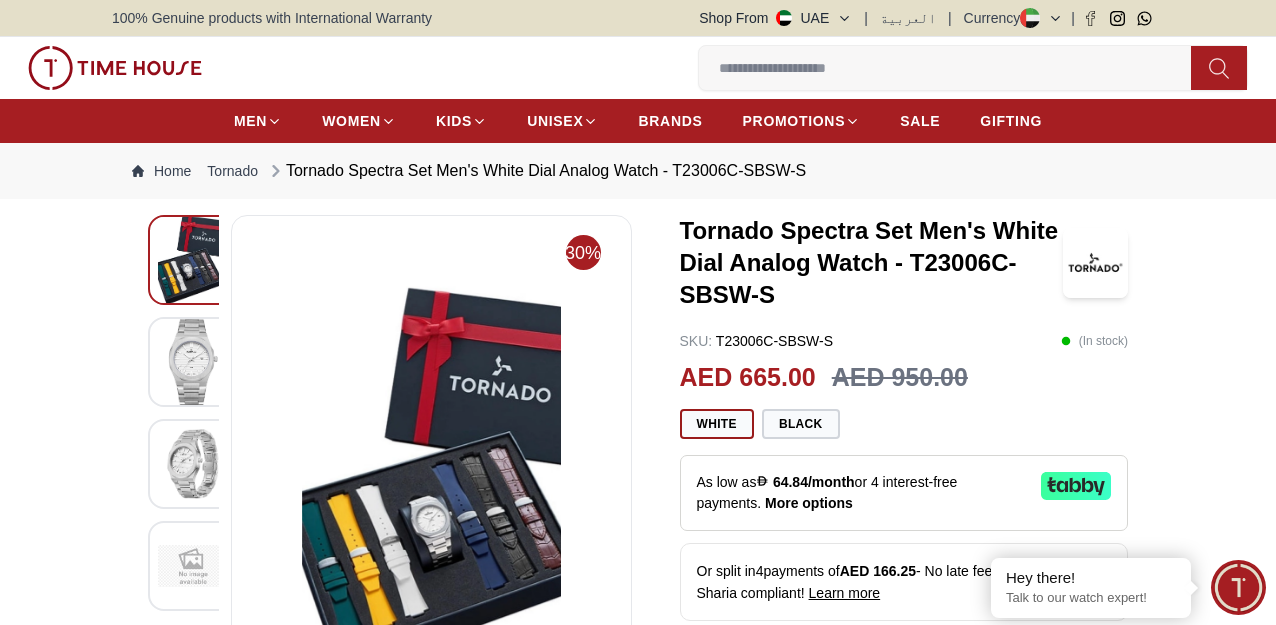 click at bounding box center [193, 362] 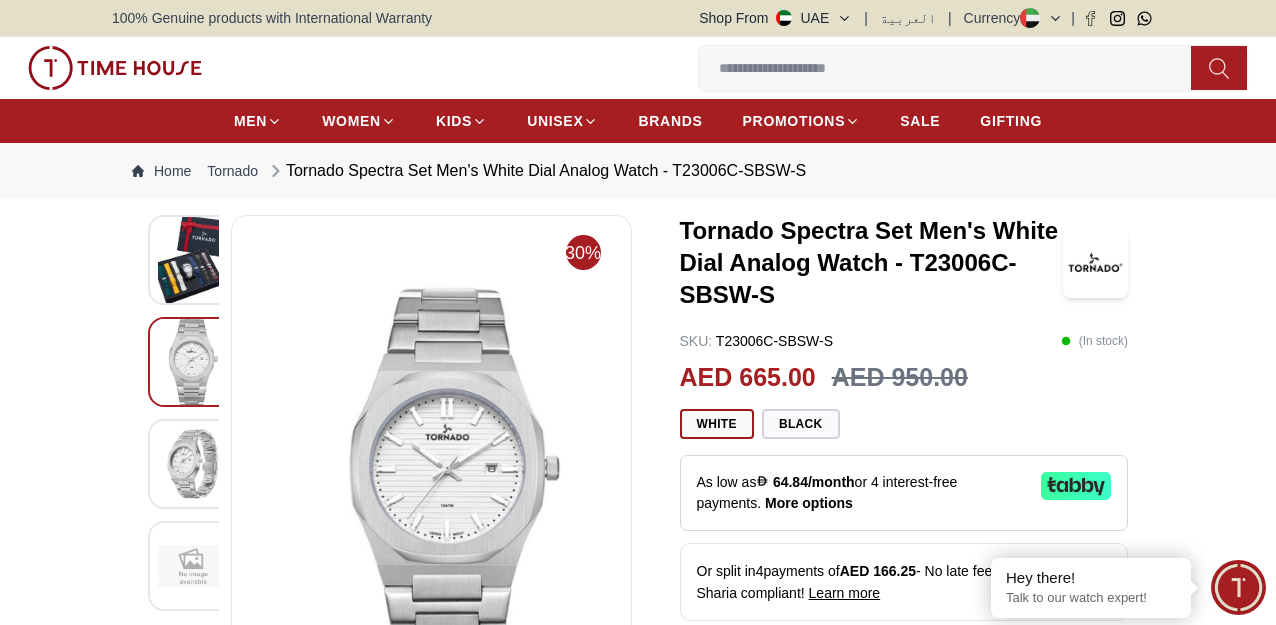 click at bounding box center (193, 464) 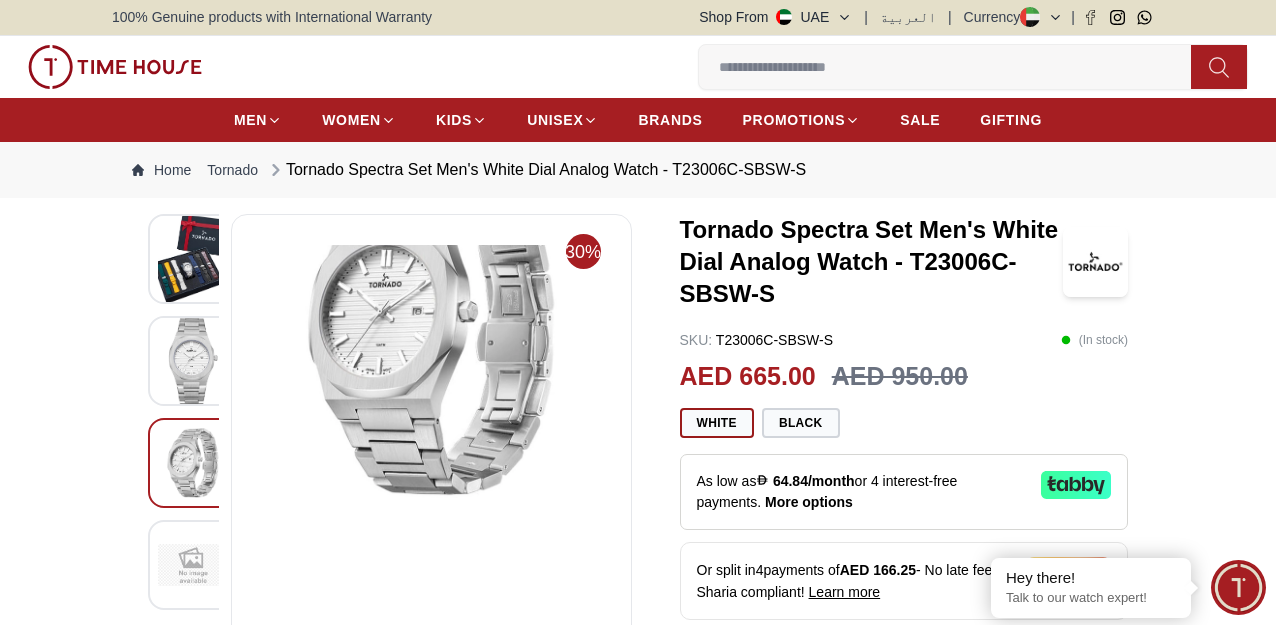 scroll, scrollTop: 0, scrollLeft: 0, axis: both 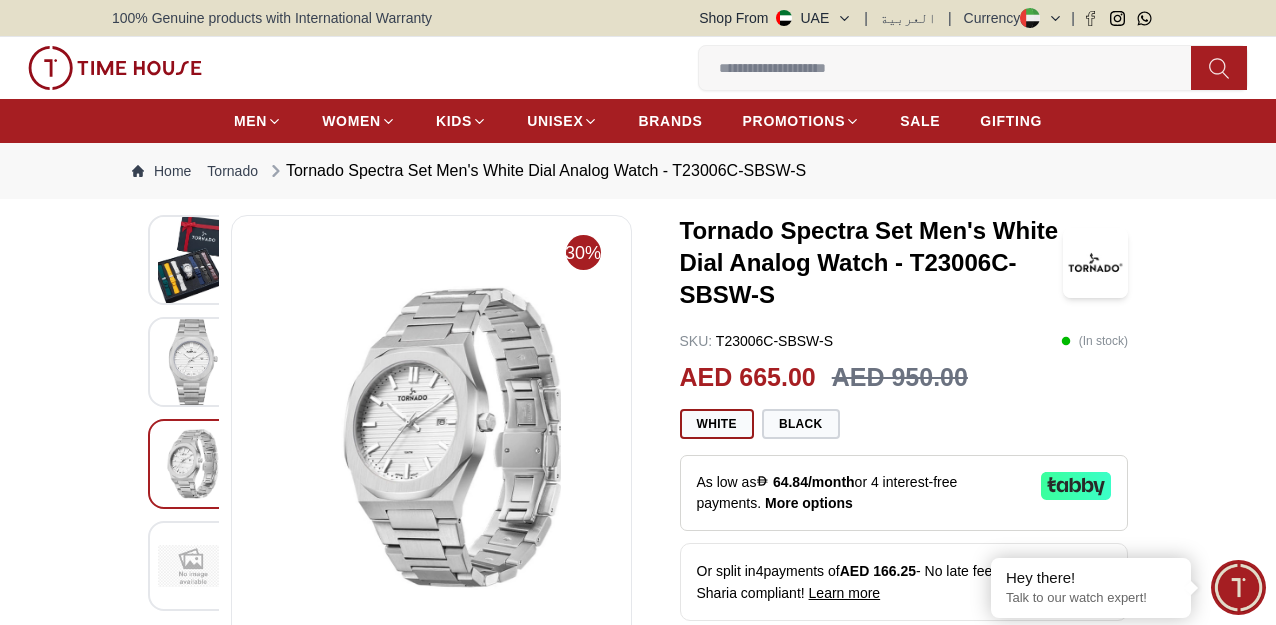 click at bounding box center [193, 260] 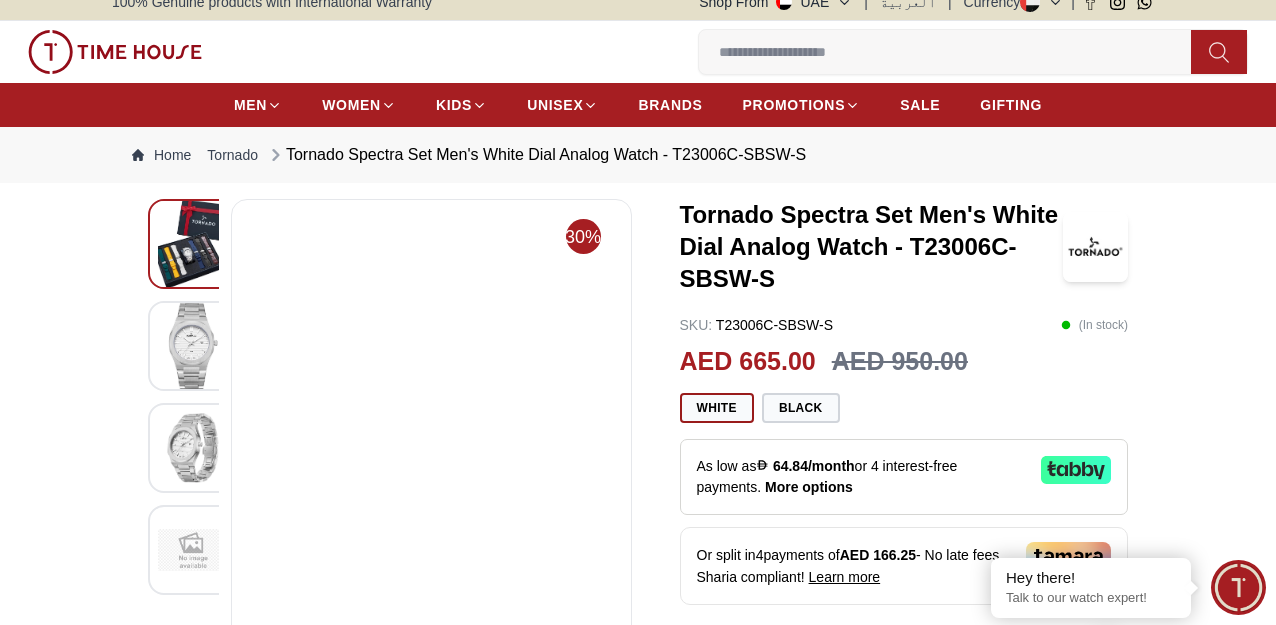 scroll, scrollTop: 0, scrollLeft: 0, axis: both 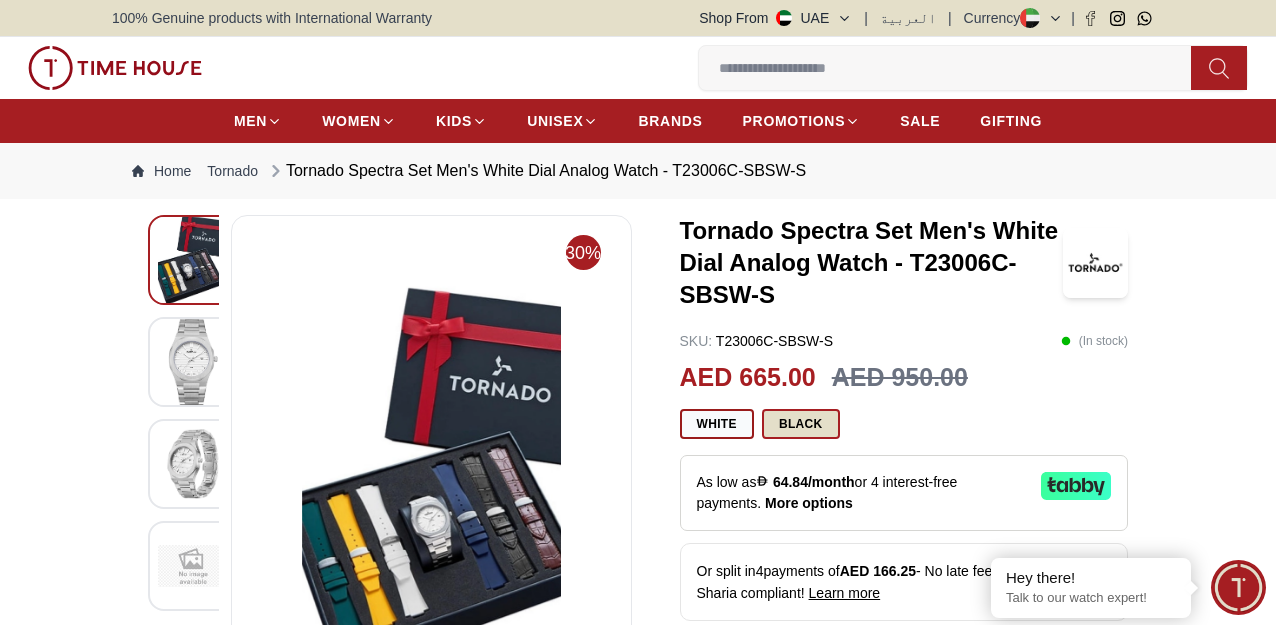 click on "Black" at bounding box center (801, 424) 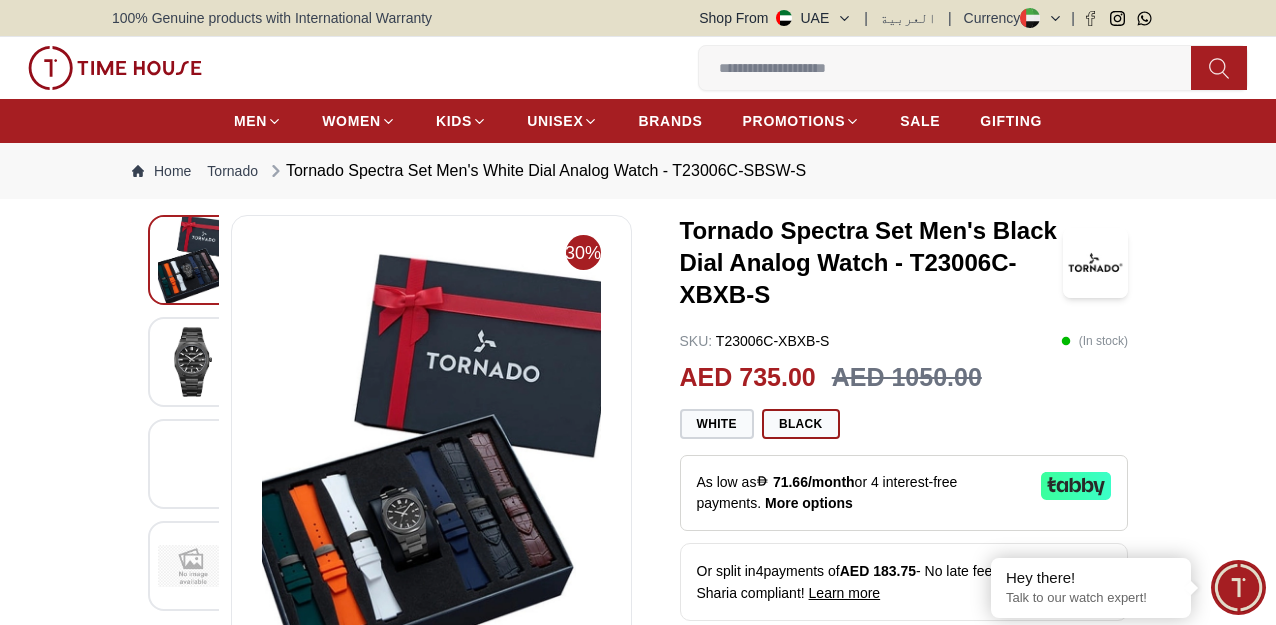 click at bounding box center (454, 481) 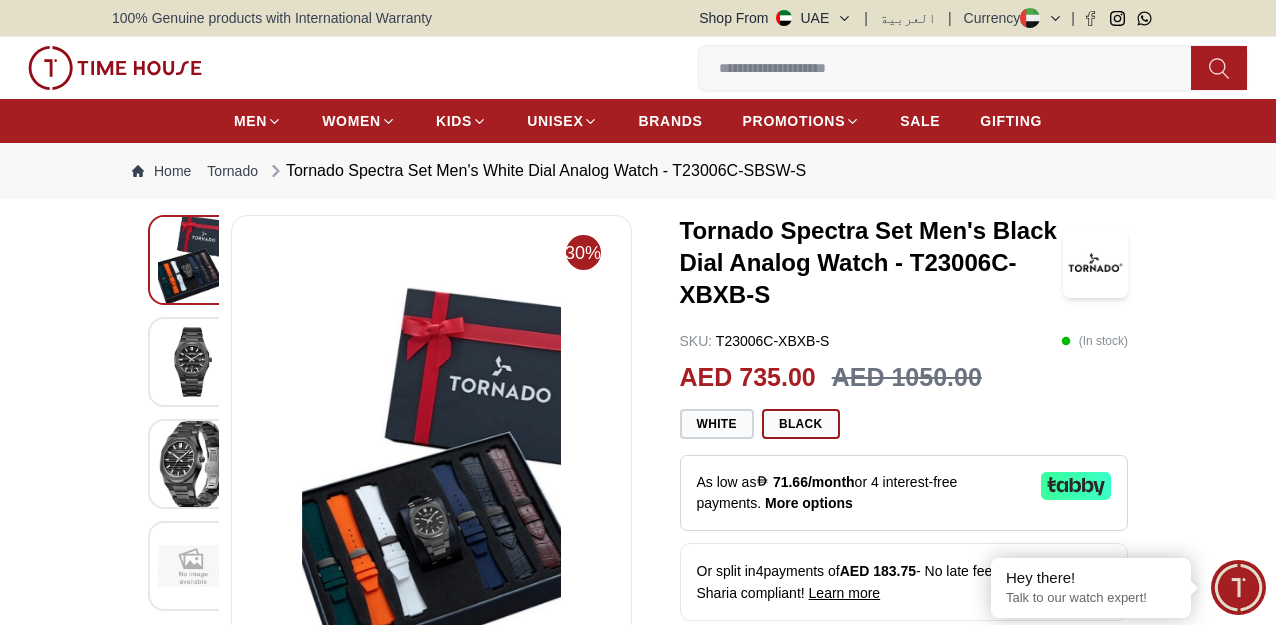 click at bounding box center (193, 362) 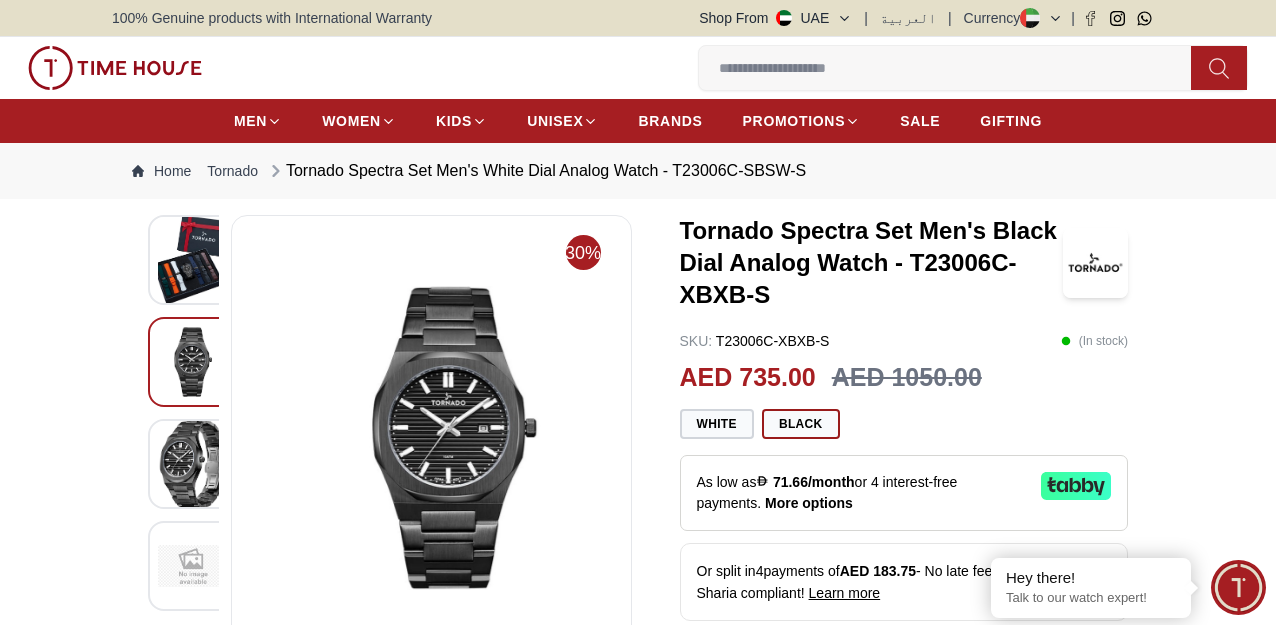 click at bounding box center [193, 464] 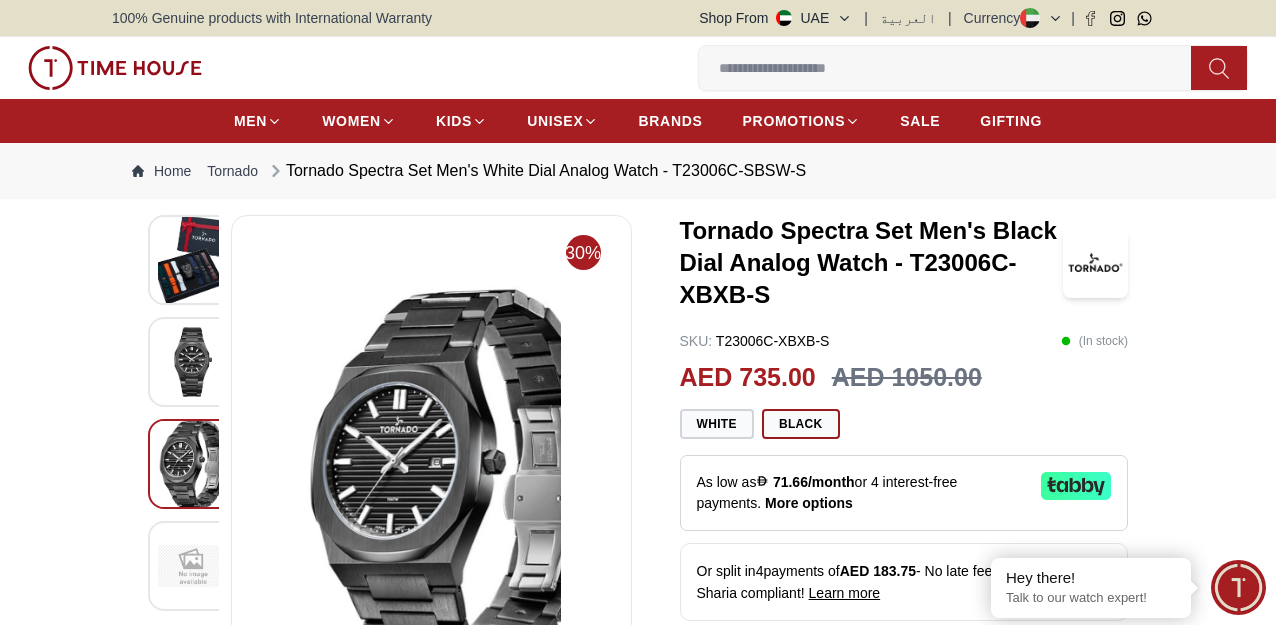 click at bounding box center (193, 362) 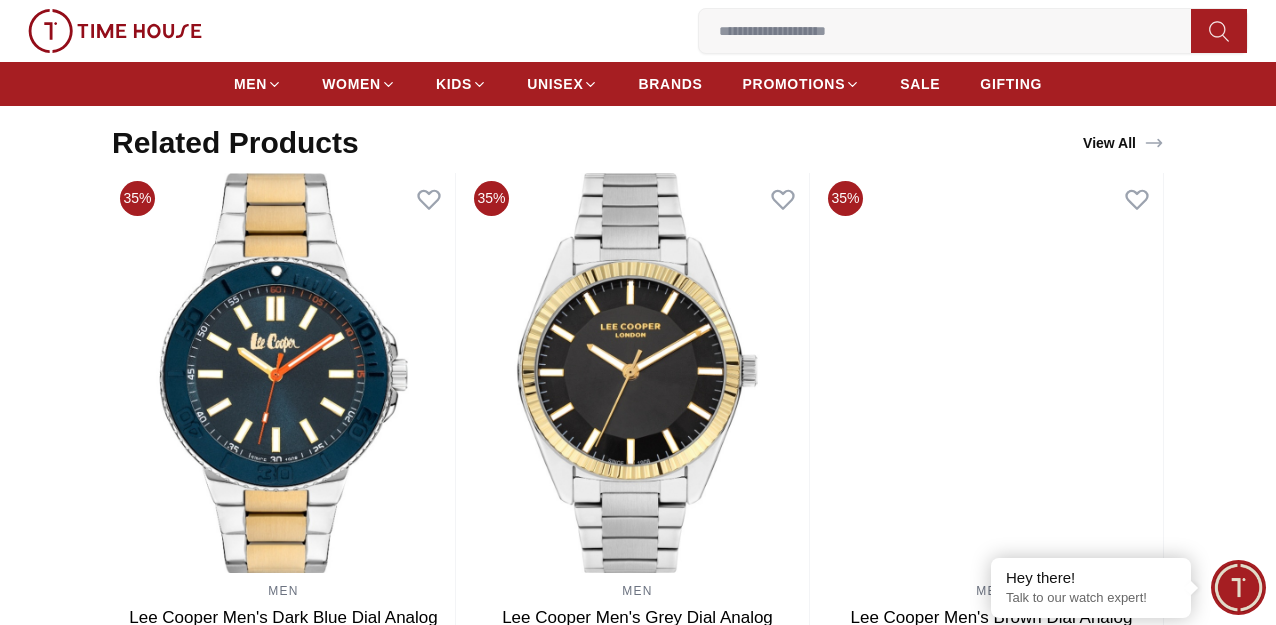scroll, scrollTop: 1300, scrollLeft: 0, axis: vertical 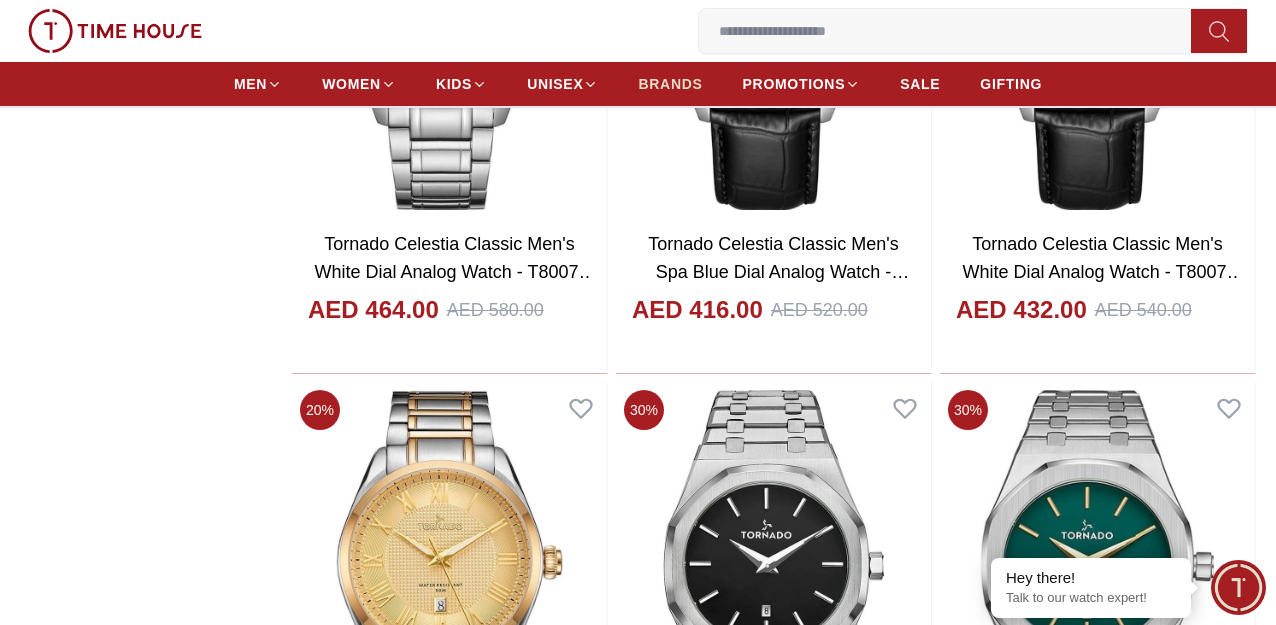 click on "BRANDS" at bounding box center (670, 84) 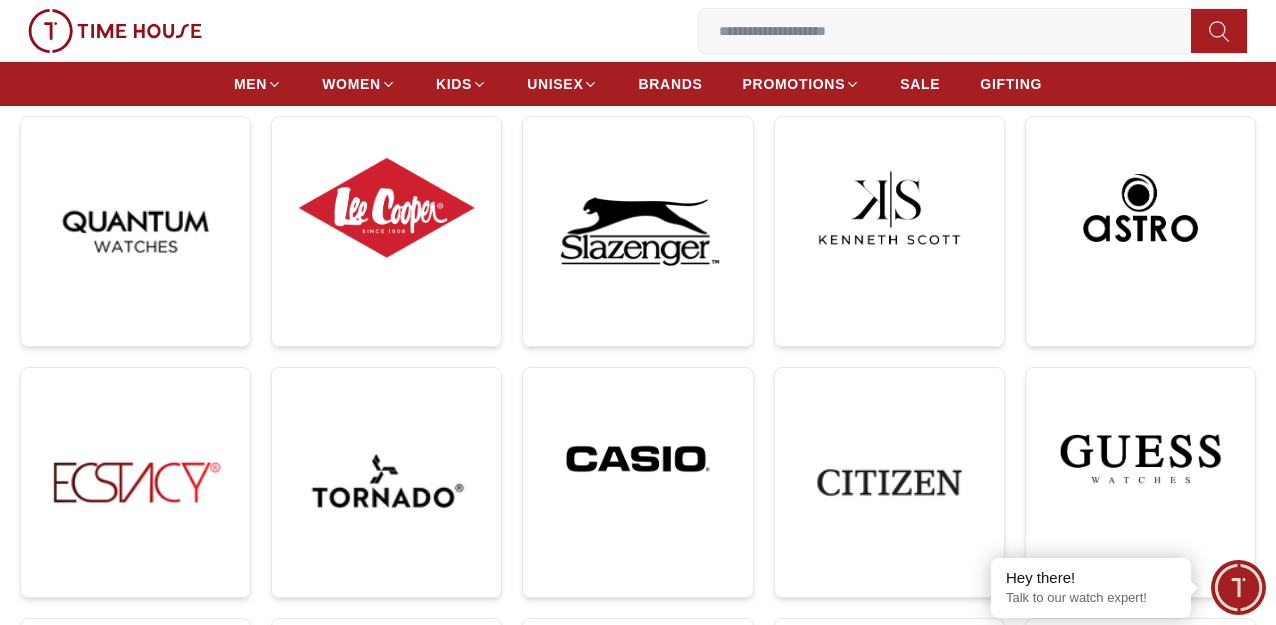 scroll, scrollTop: 290, scrollLeft: 0, axis: vertical 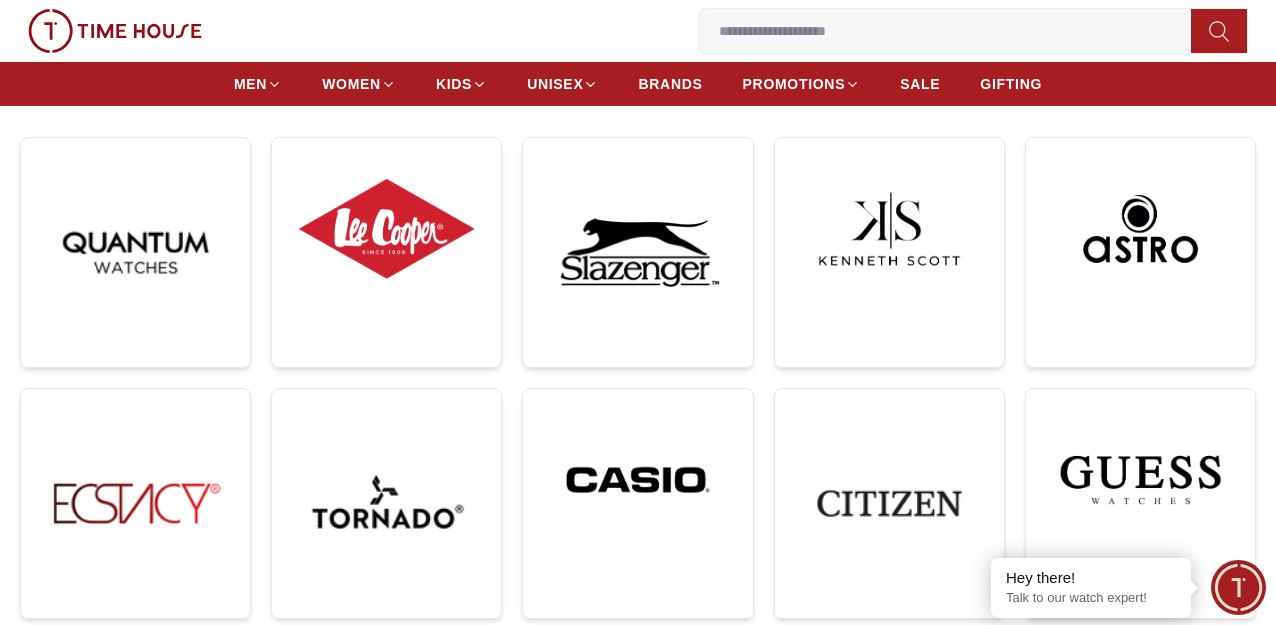 click at bounding box center [386, 731] 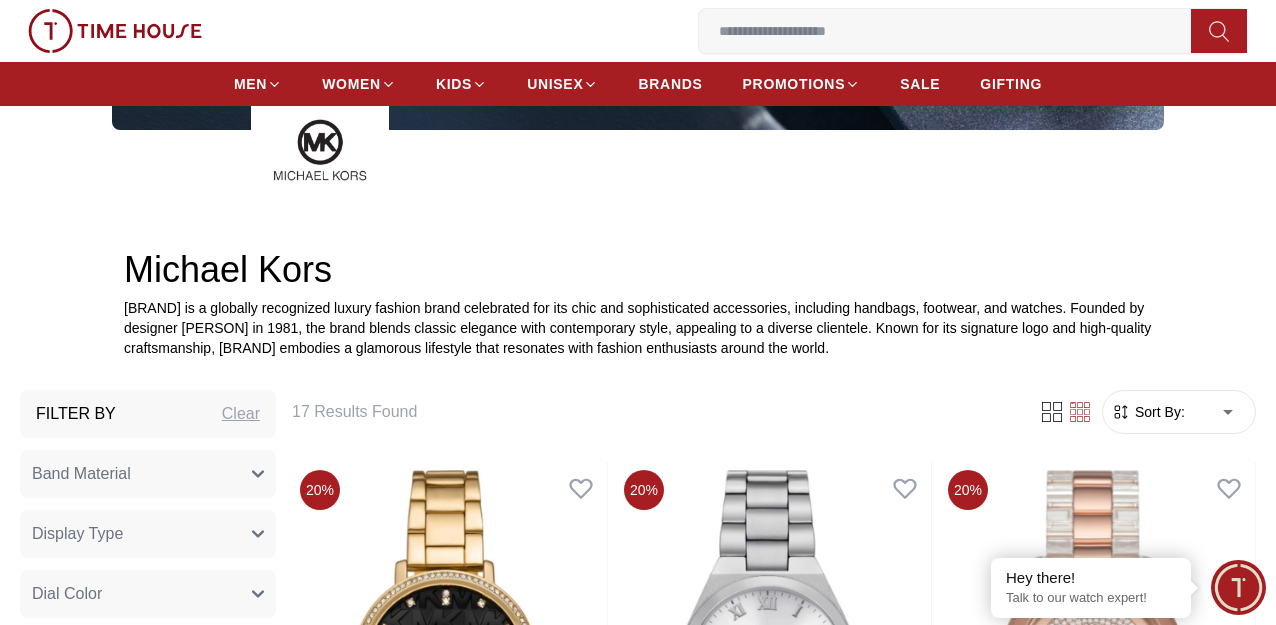 scroll, scrollTop: 0, scrollLeft: 0, axis: both 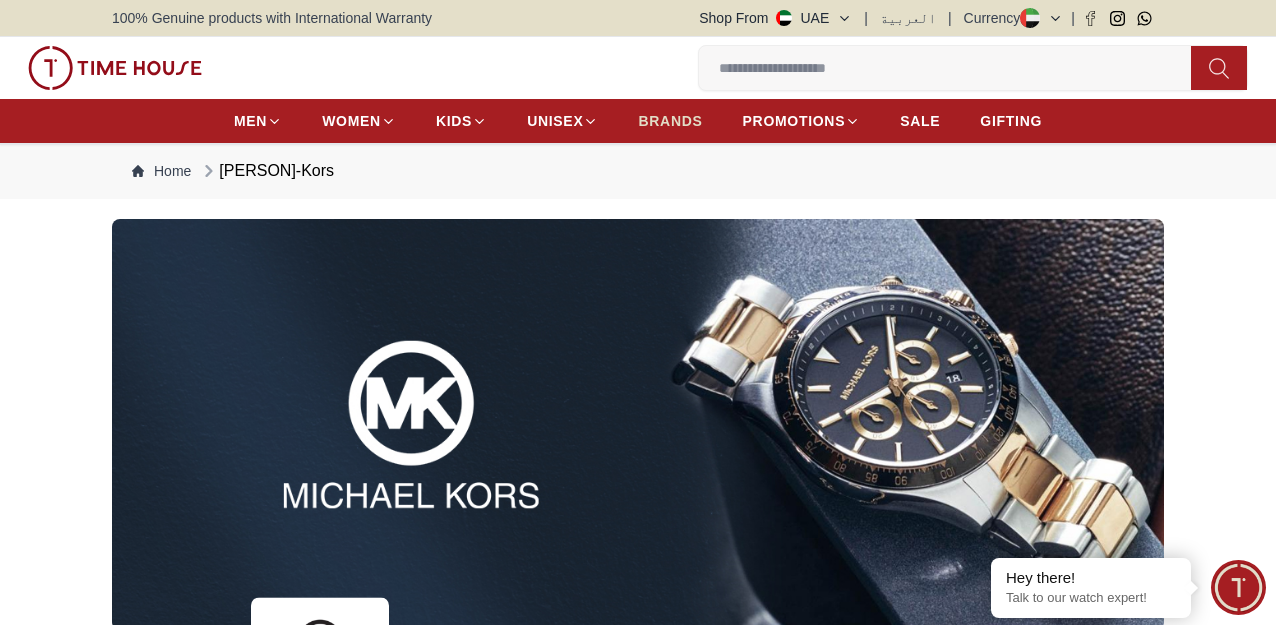 click on "BRANDS" at bounding box center [670, 121] 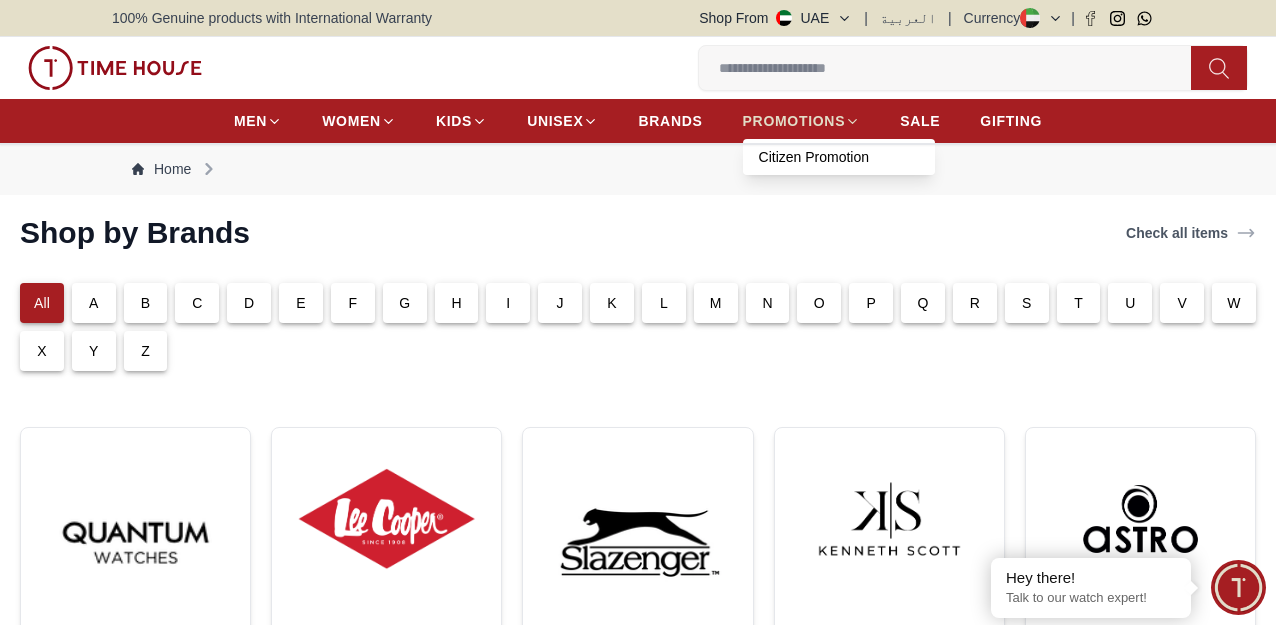 click on "PROMOTIONS" at bounding box center [794, 121] 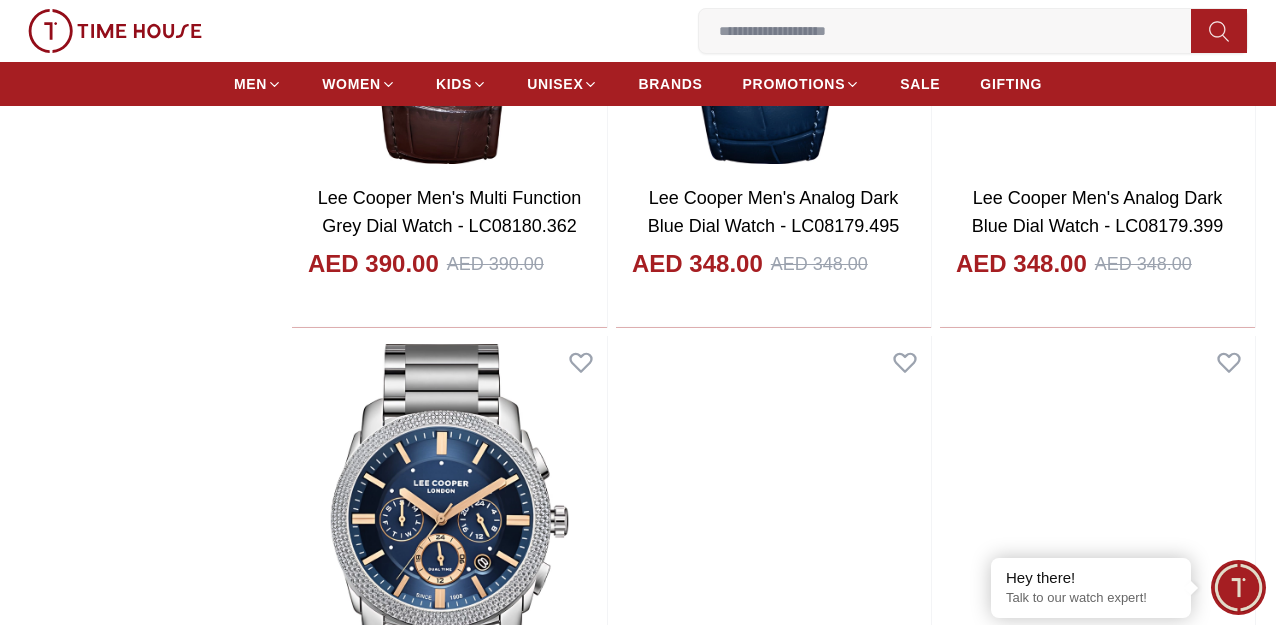 scroll, scrollTop: 2800, scrollLeft: 0, axis: vertical 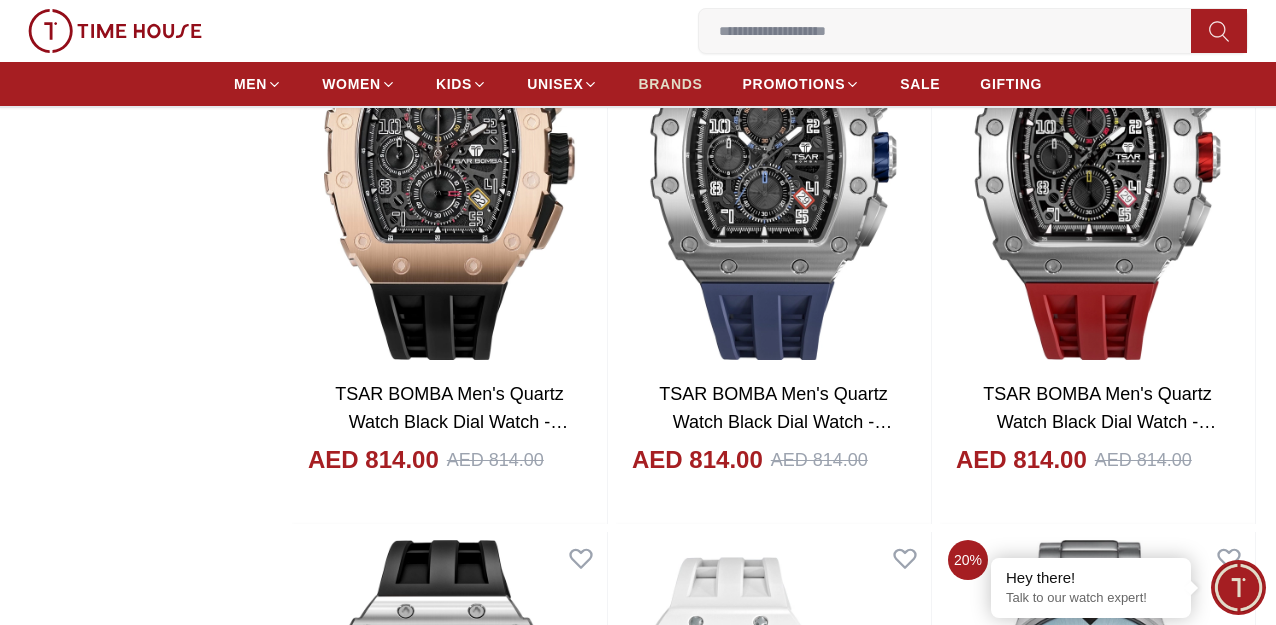 click on "BRANDS" at bounding box center [670, 84] 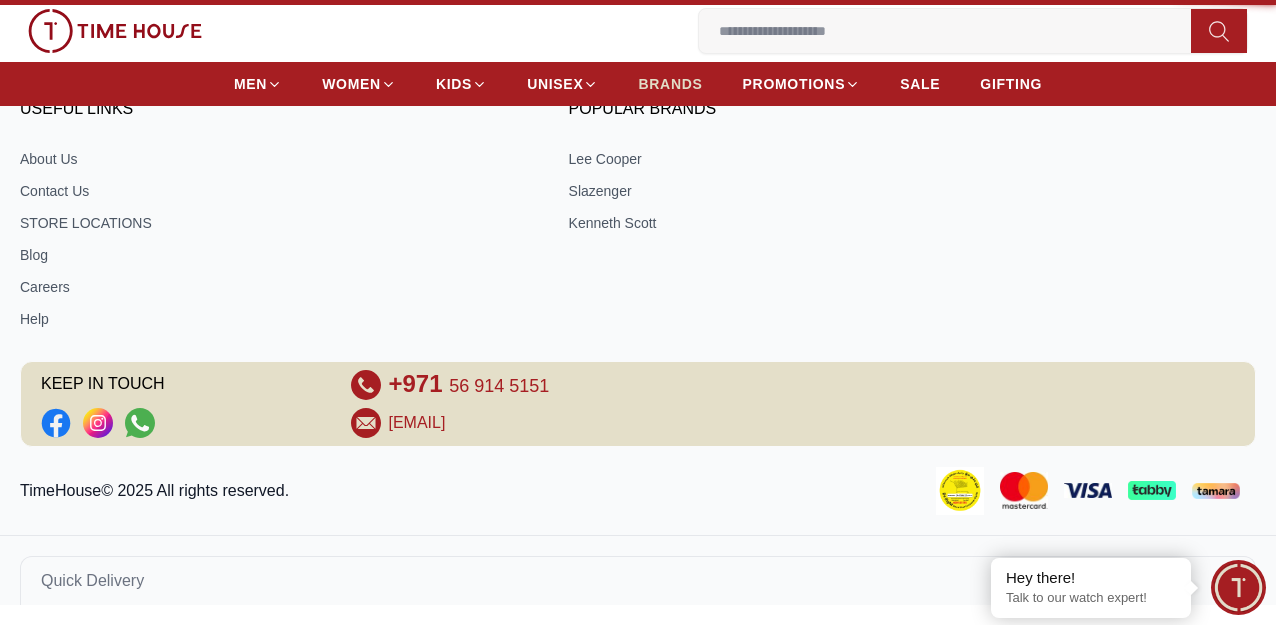 scroll, scrollTop: 0, scrollLeft: 0, axis: both 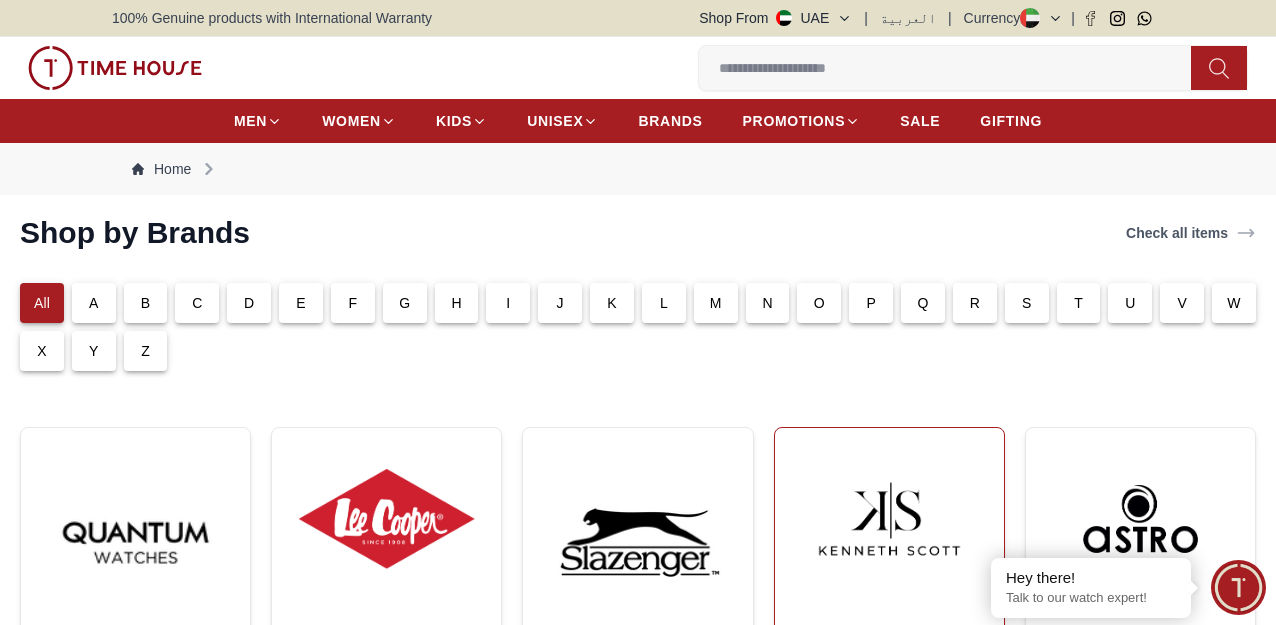 click at bounding box center [889, 519] 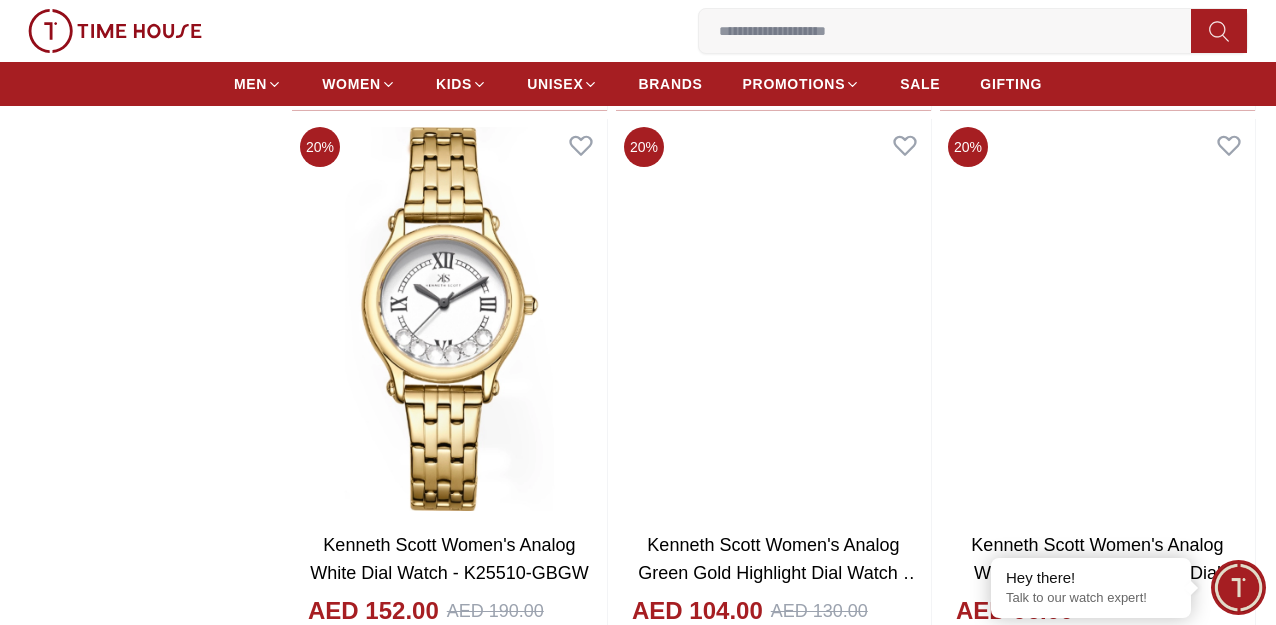 scroll, scrollTop: 3400, scrollLeft: 0, axis: vertical 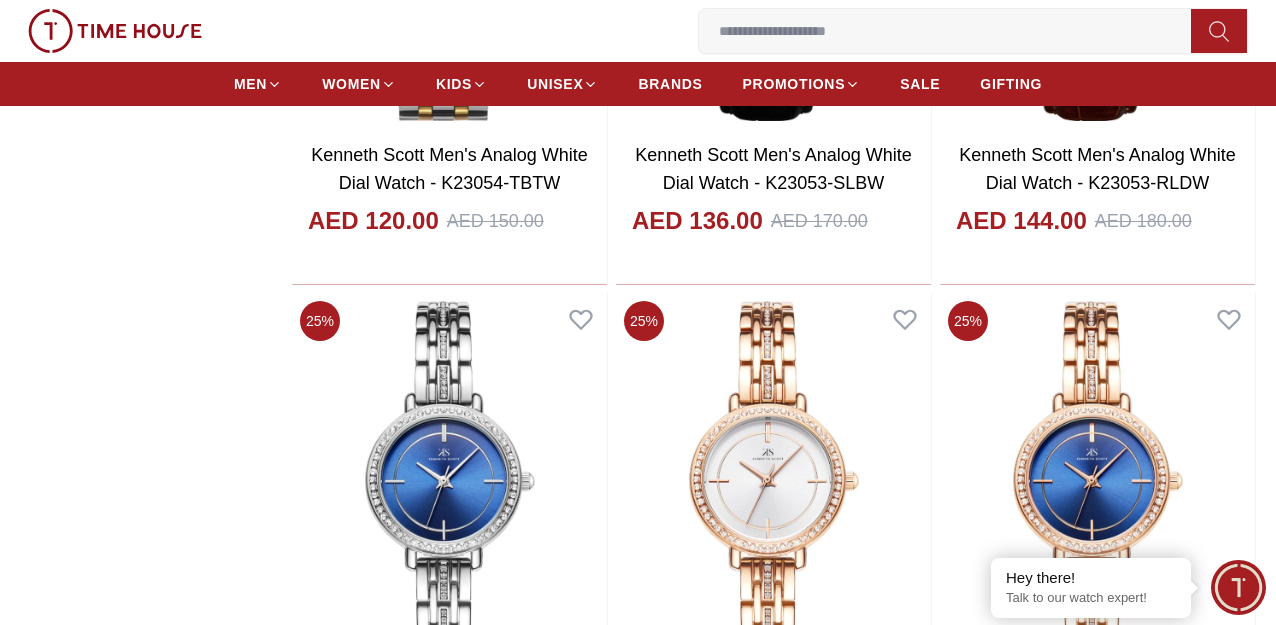click on "Kenneth Scott Unisex Multi Color Dial Smart Watch With Interchangeable Strap-KG10X-XSBBH" at bounding box center (773, 1326) 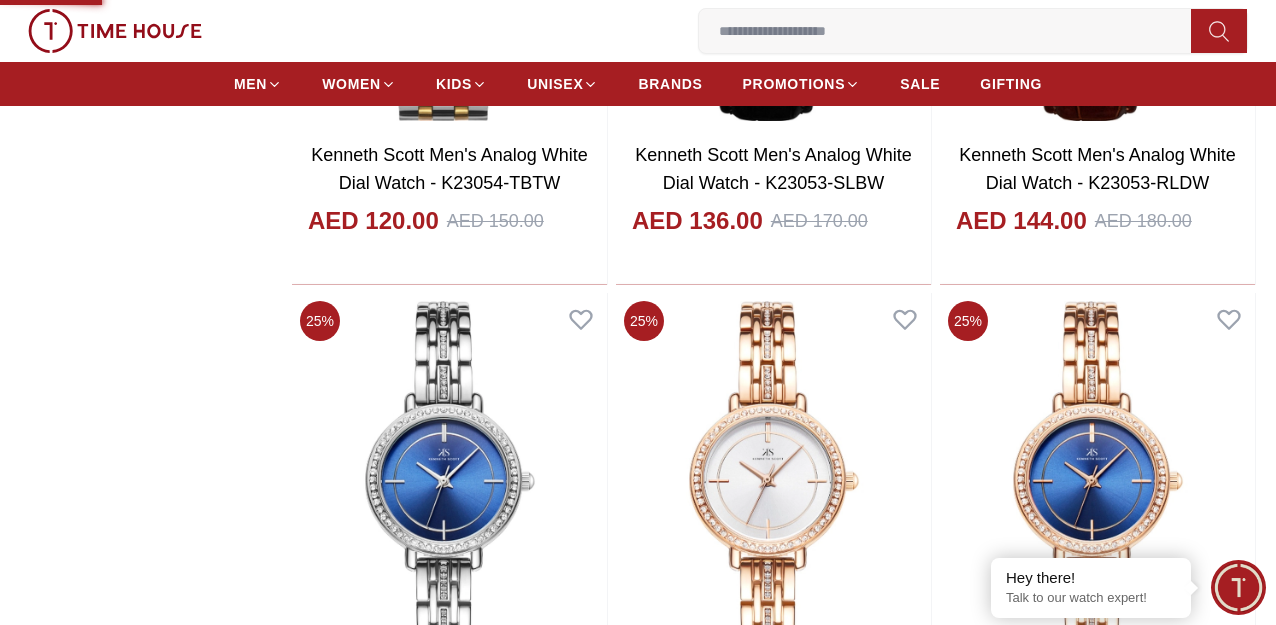scroll, scrollTop: 0, scrollLeft: 0, axis: both 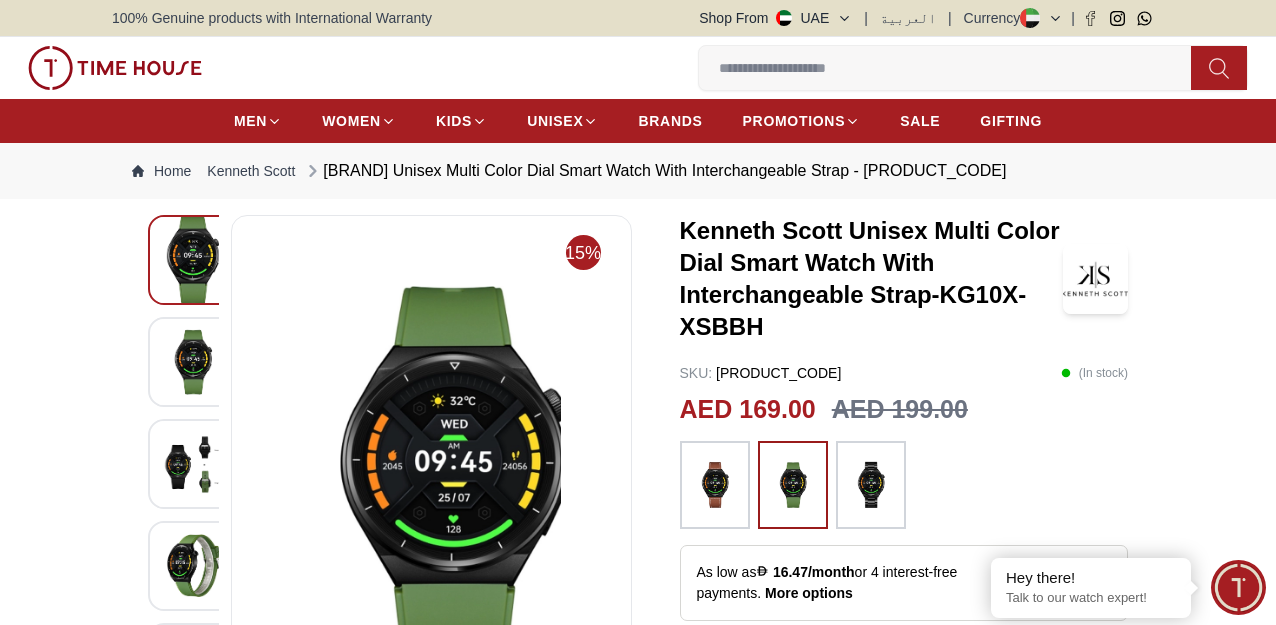 click at bounding box center [715, 485] 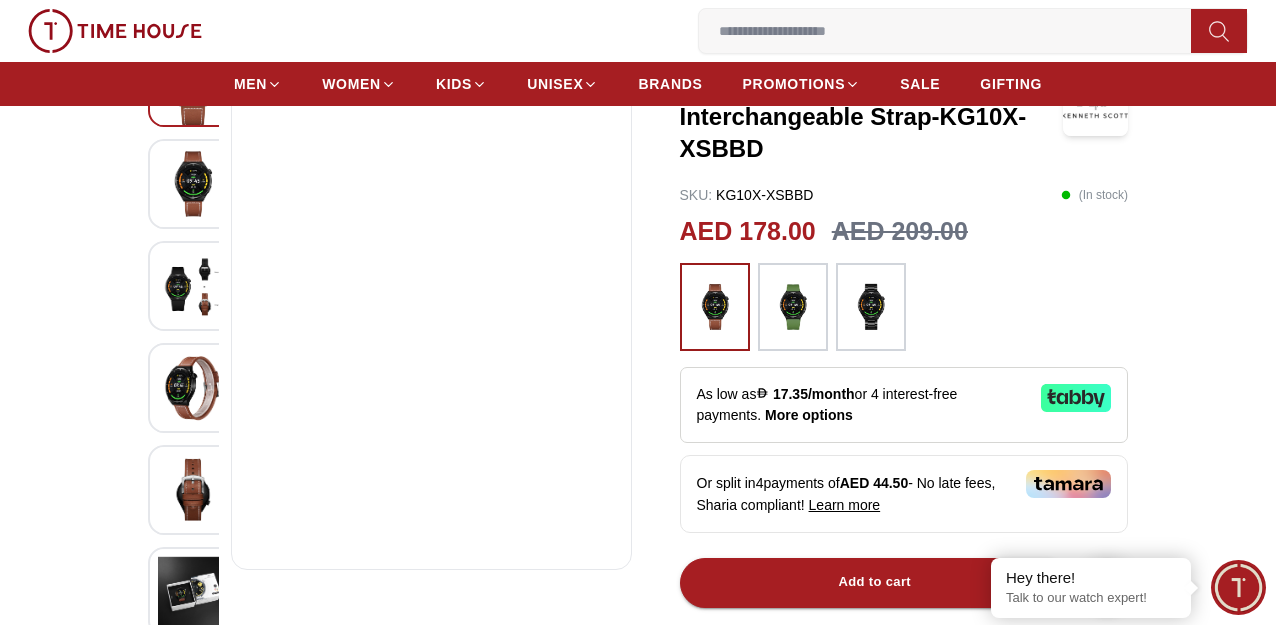 scroll, scrollTop: 200, scrollLeft: 0, axis: vertical 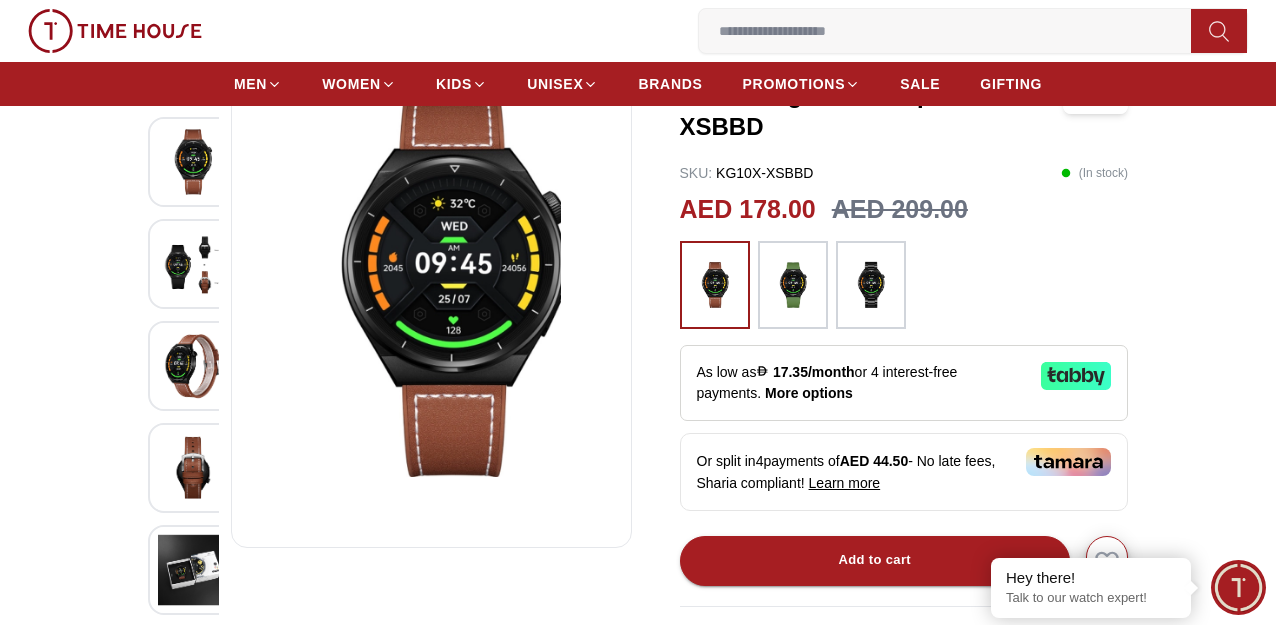click at bounding box center [193, 263] 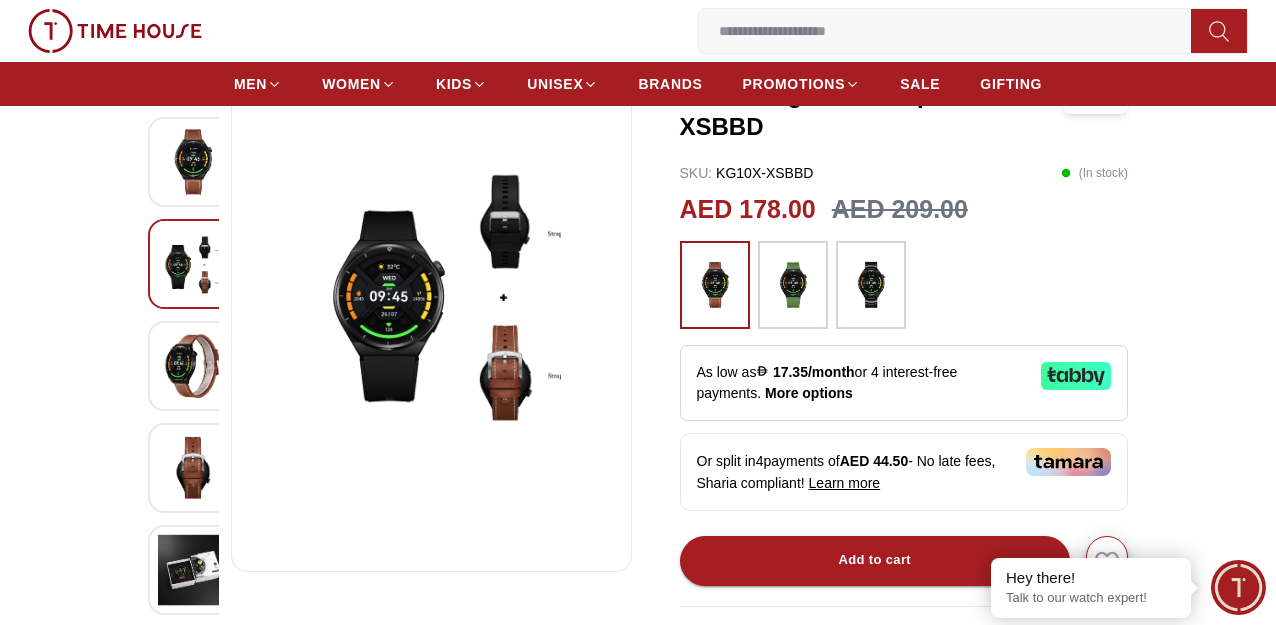 click at bounding box center [193, 366] 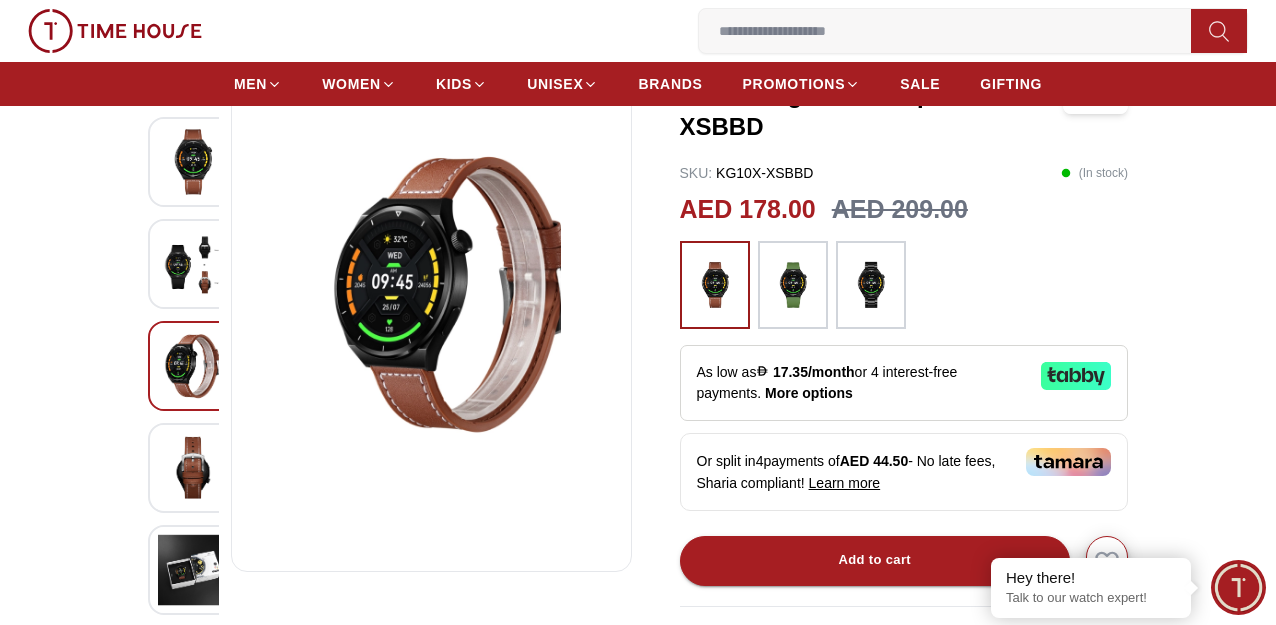 click at bounding box center [193, 467] 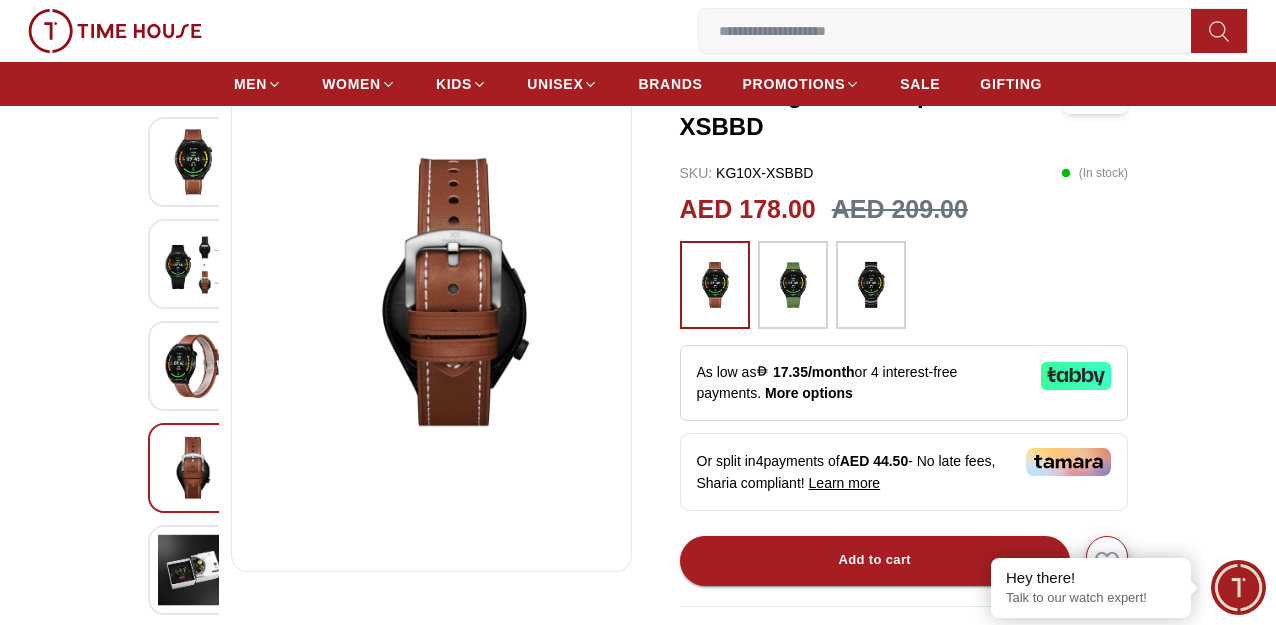 click at bounding box center [193, 569] 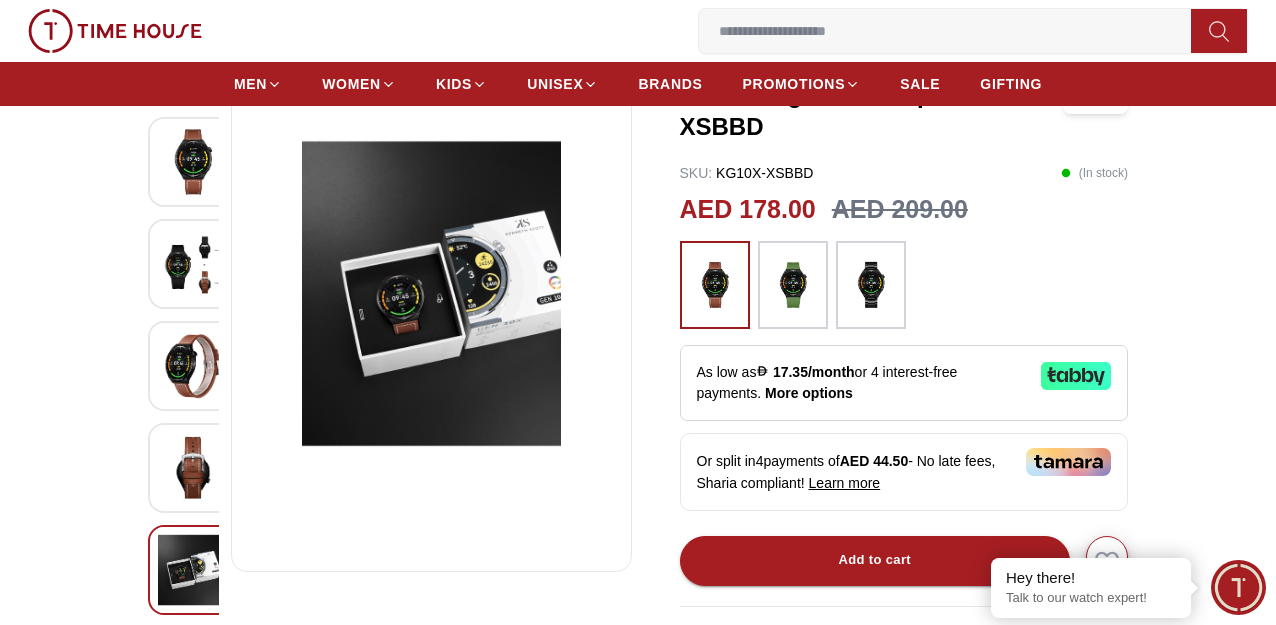 click at bounding box center [193, 467] 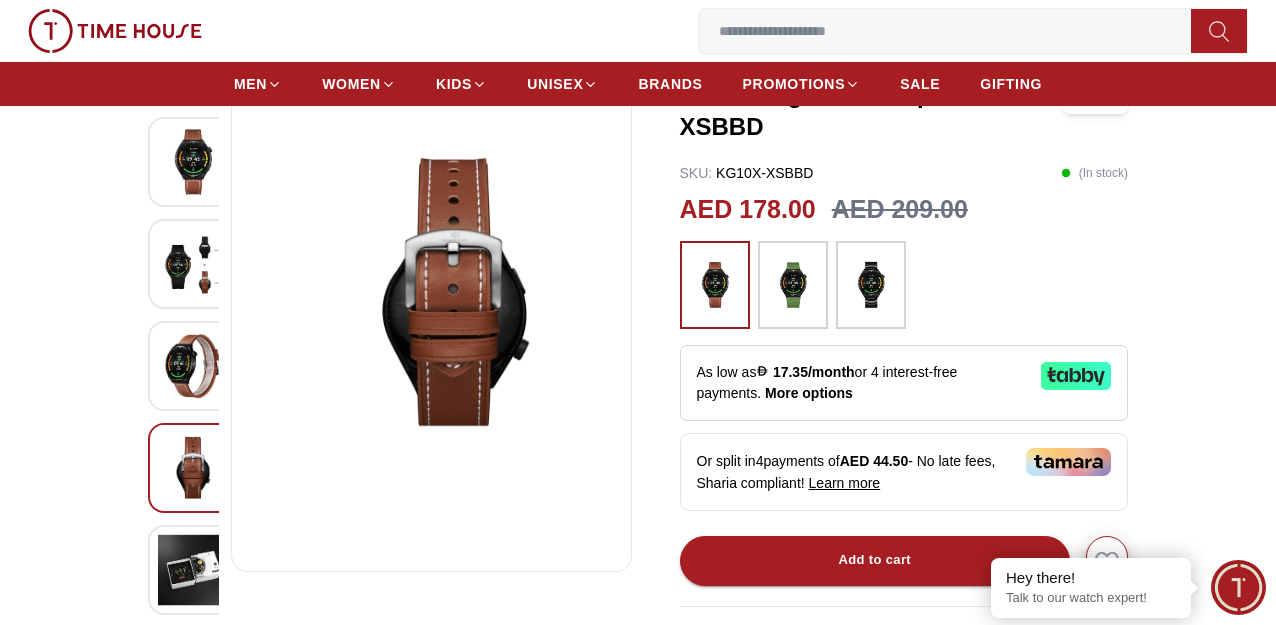 click at bounding box center [193, 365] 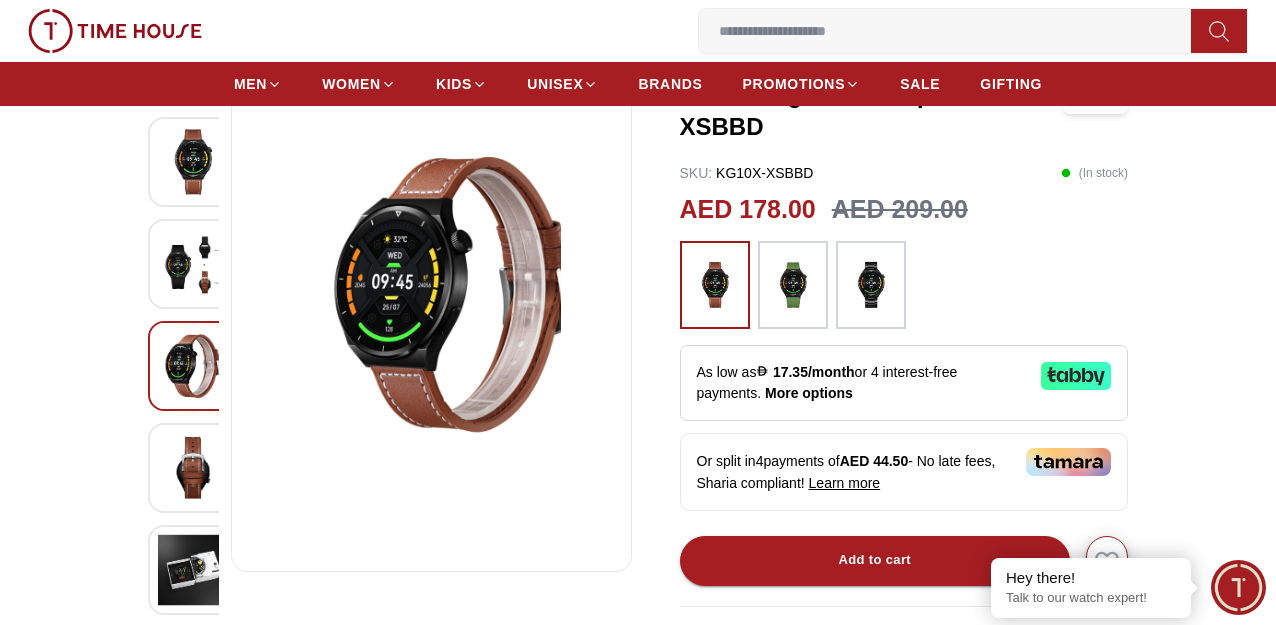 click at bounding box center [193, 263] 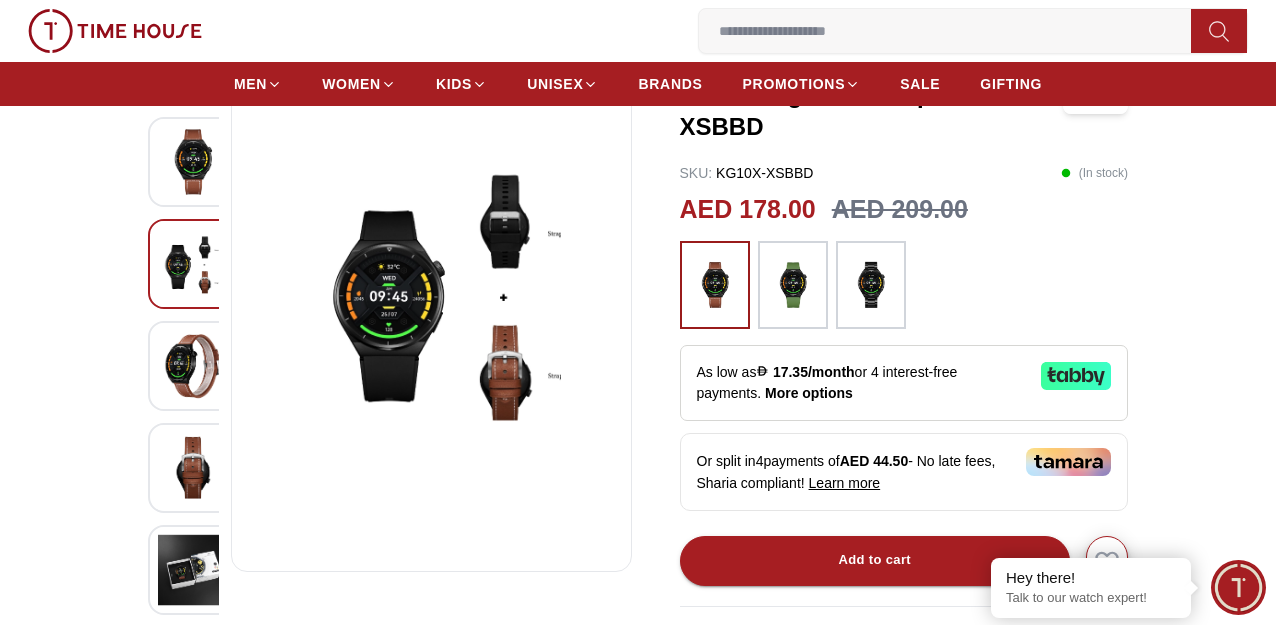 click at bounding box center [193, 161] 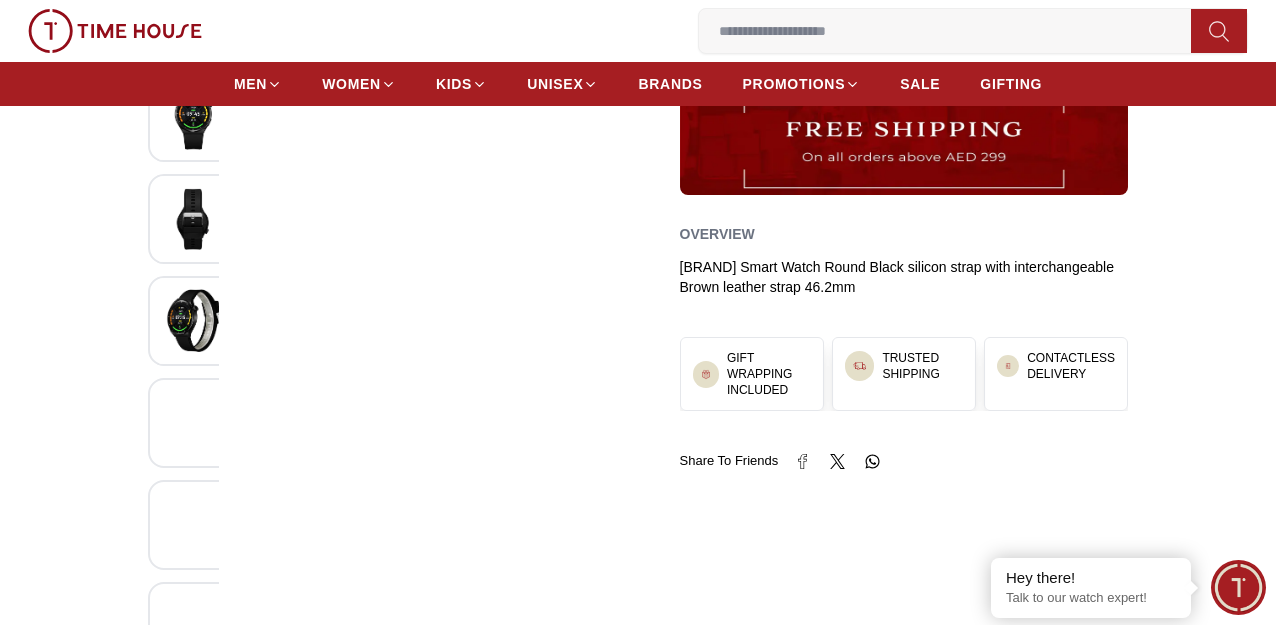 scroll, scrollTop: 900, scrollLeft: 0, axis: vertical 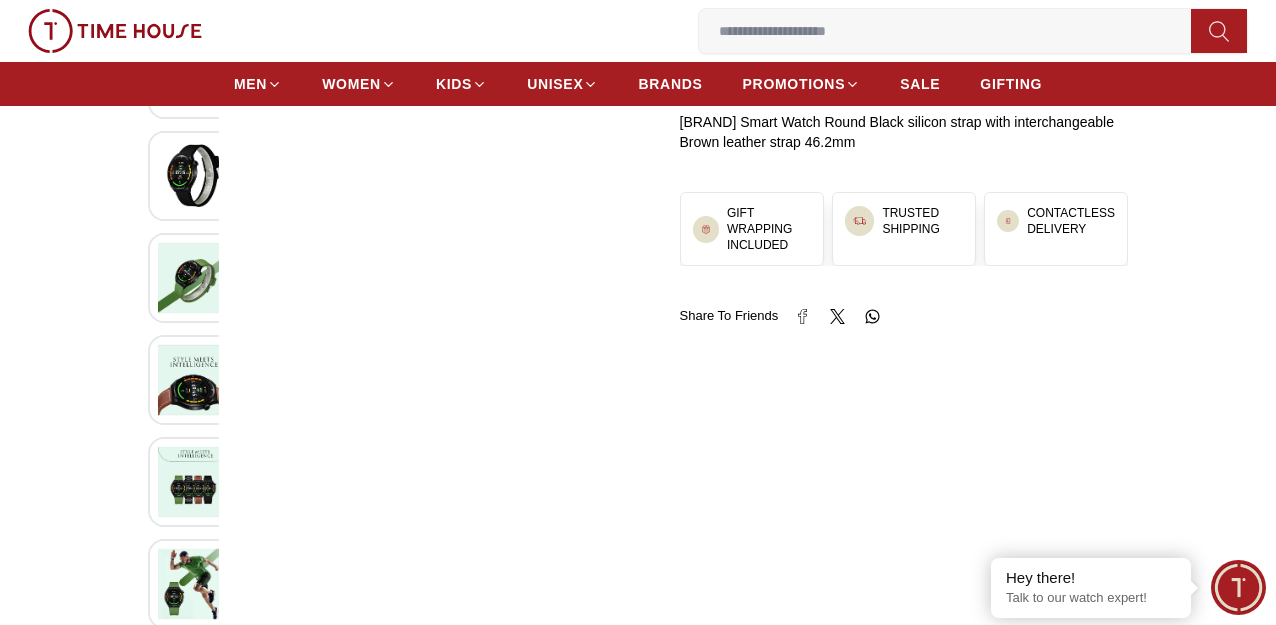 click at bounding box center (193, 277) 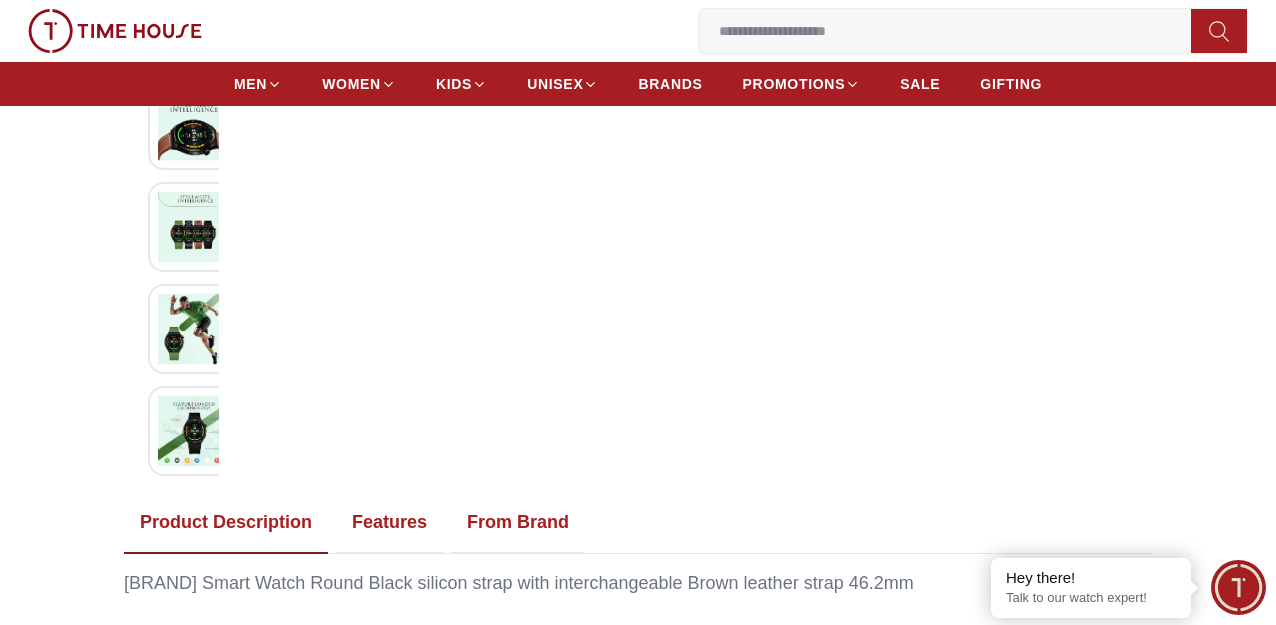 scroll, scrollTop: 1400, scrollLeft: 0, axis: vertical 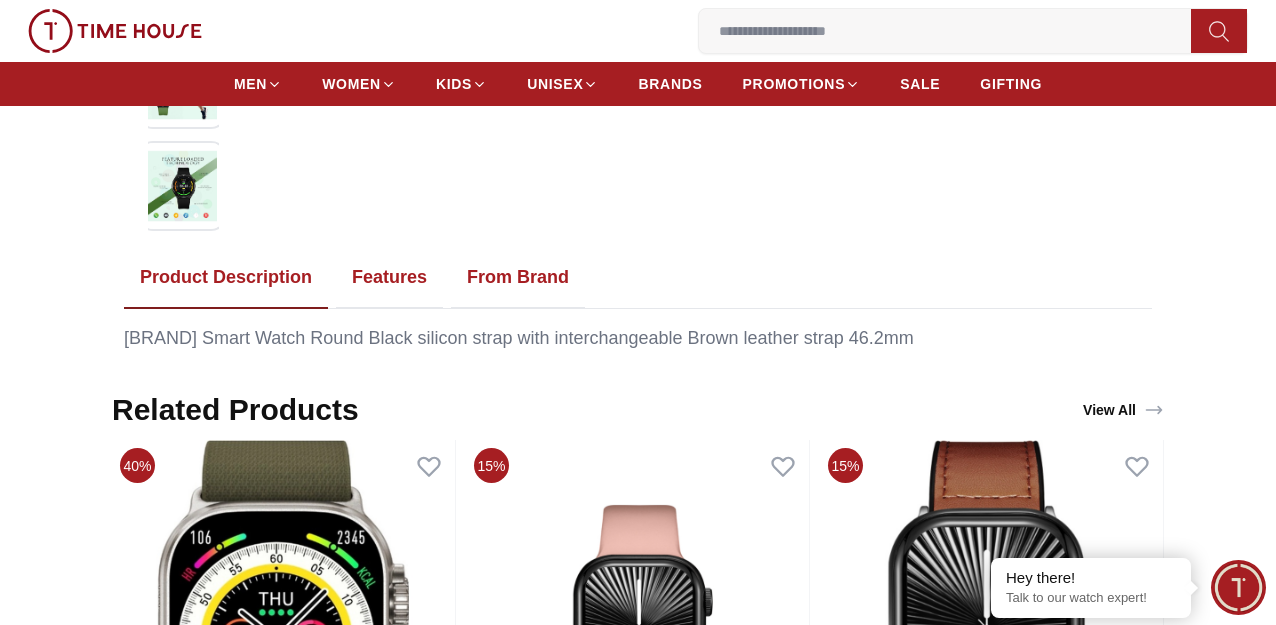click at bounding box center [182, 185] 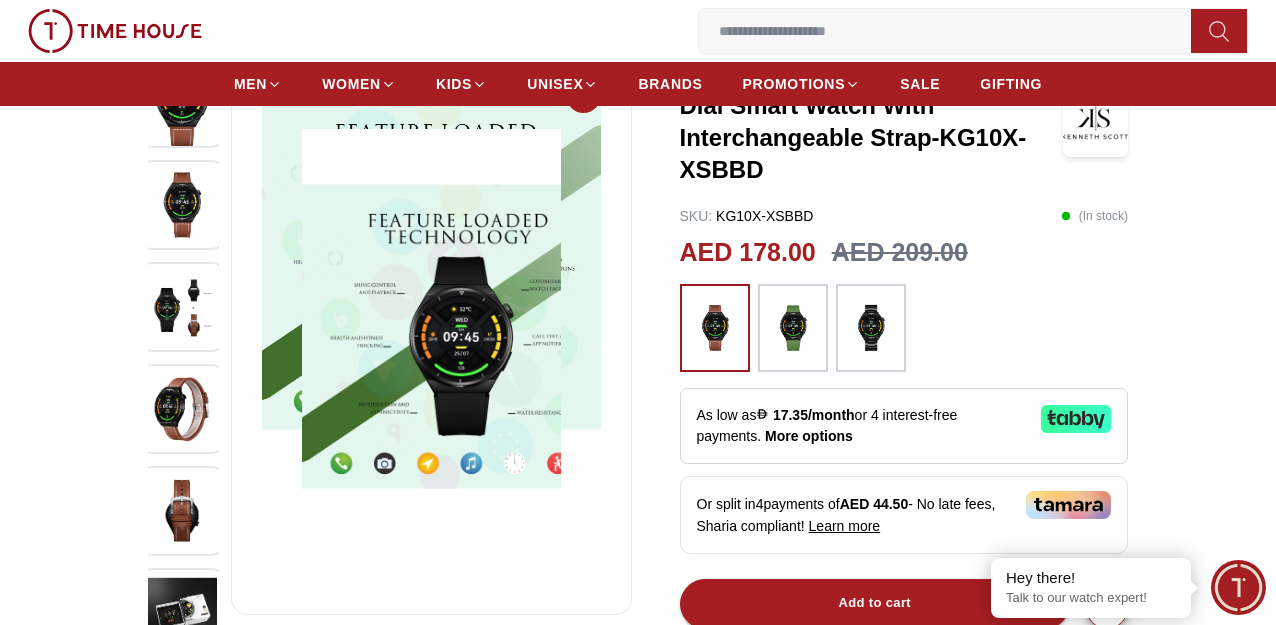 scroll, scrollTop: 100, scrollLeft: 0, axis: vertical 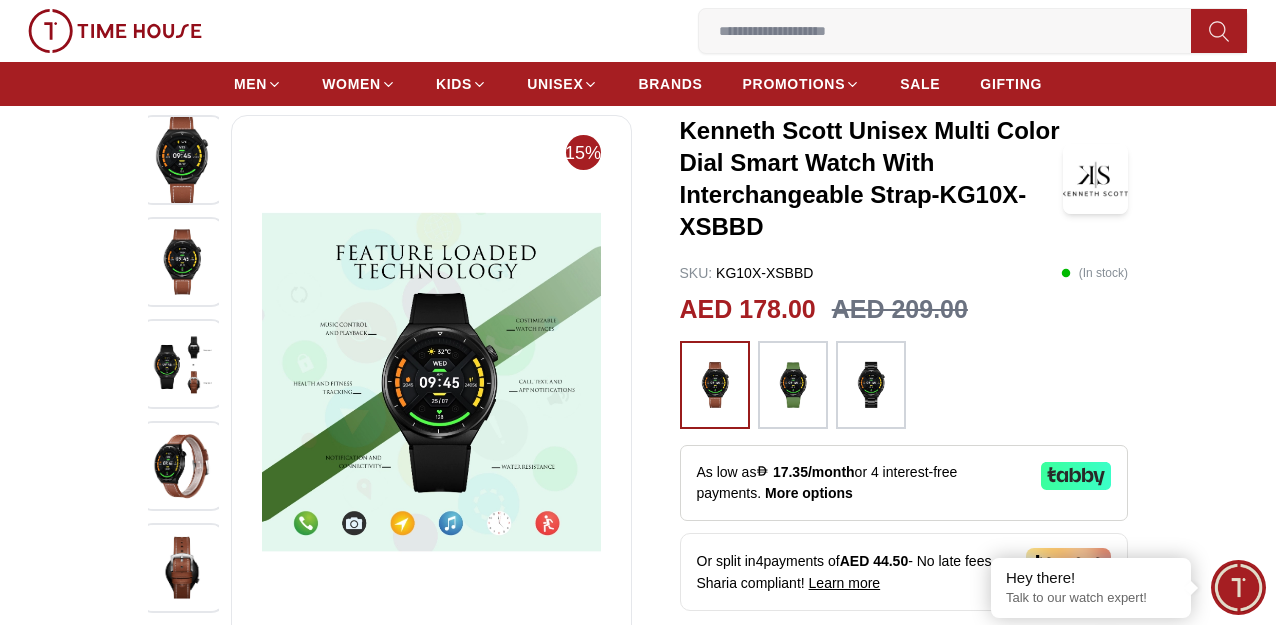 click at bounding box center (454, 393) 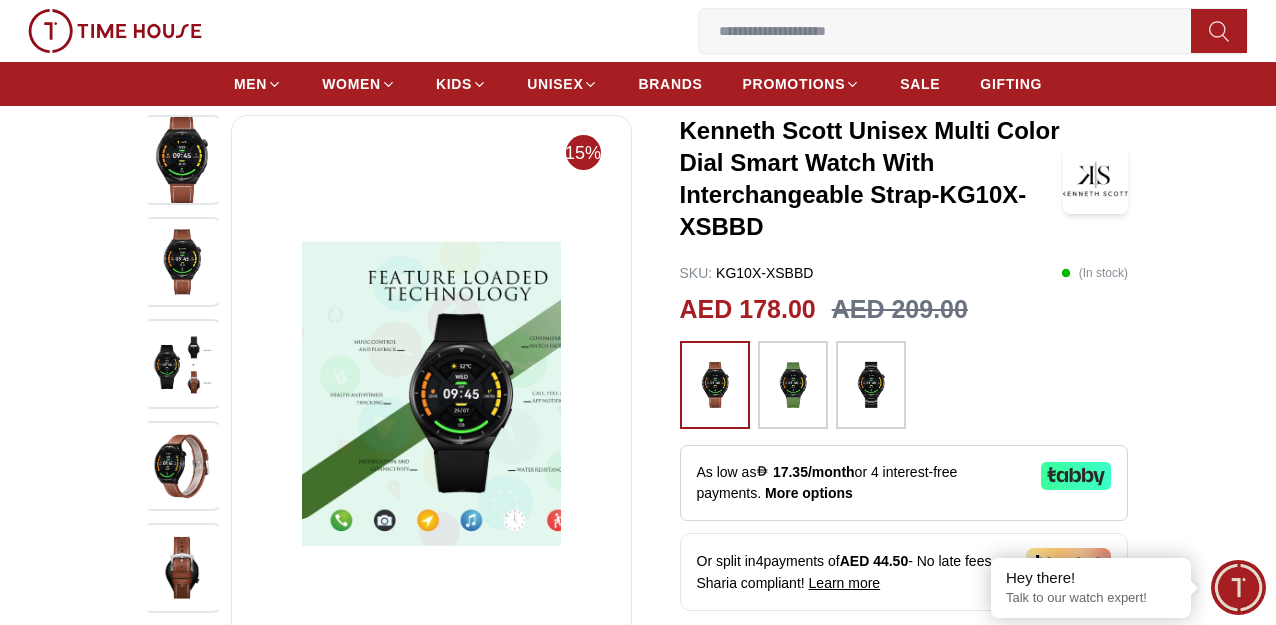 click at bounding box center [793, 385] 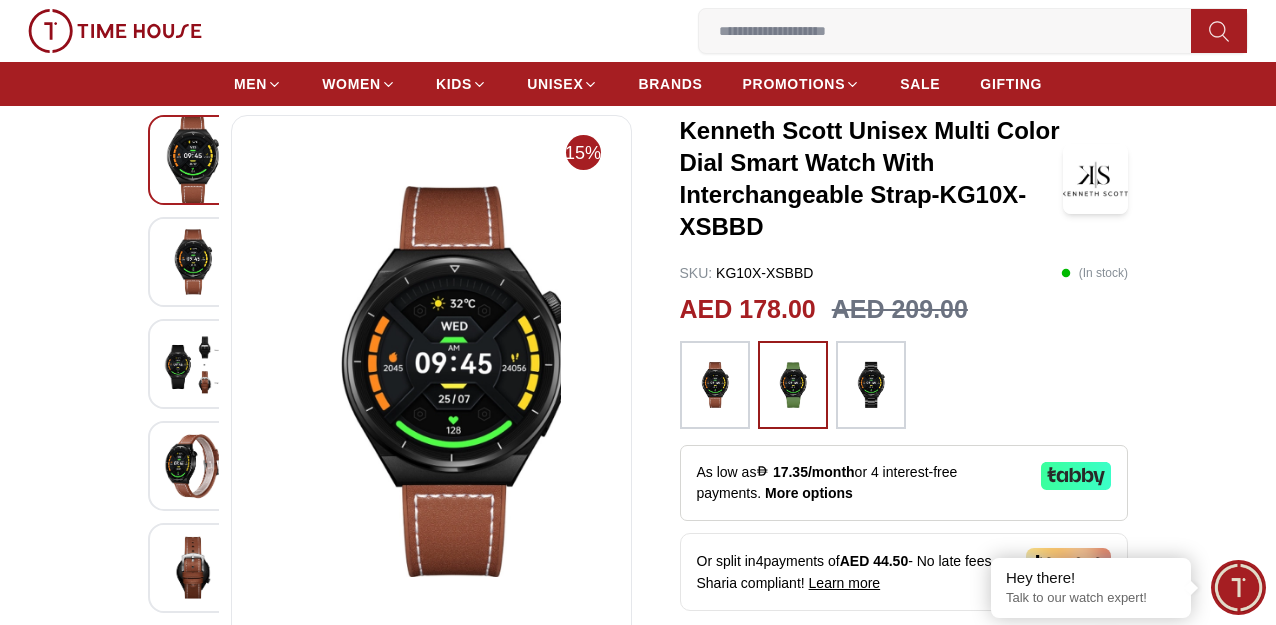 click at bounding box center [871, 385] 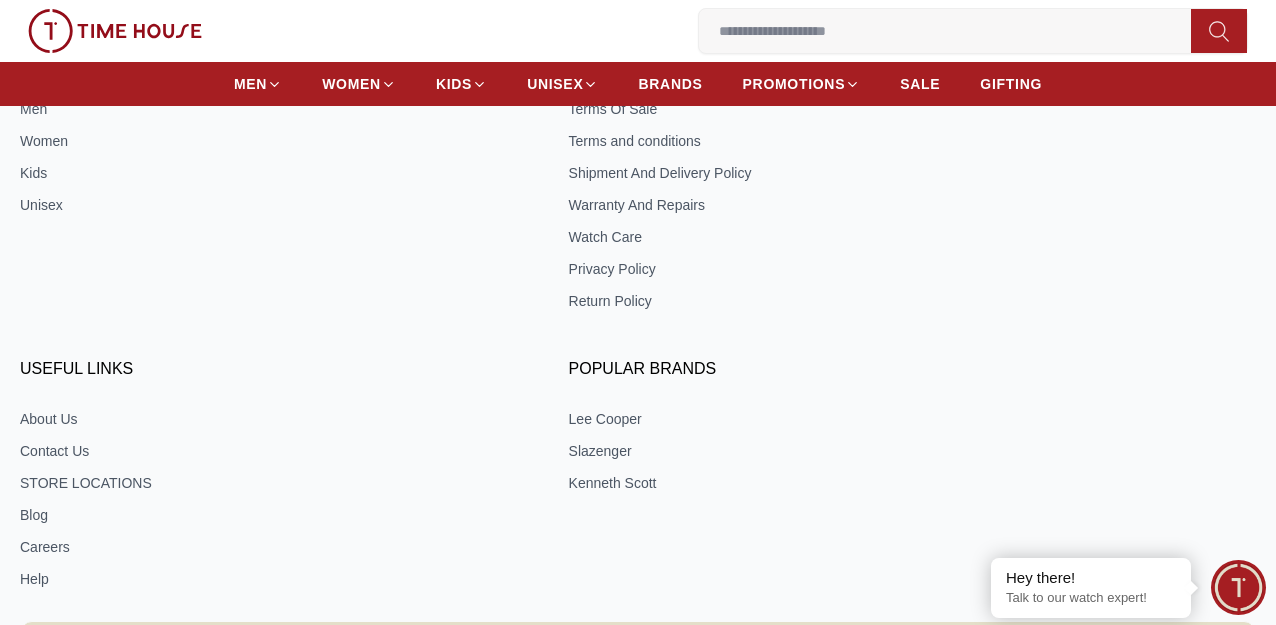 scroll, scrollTop: 3217, scrollLeft: 0, axis: vertical 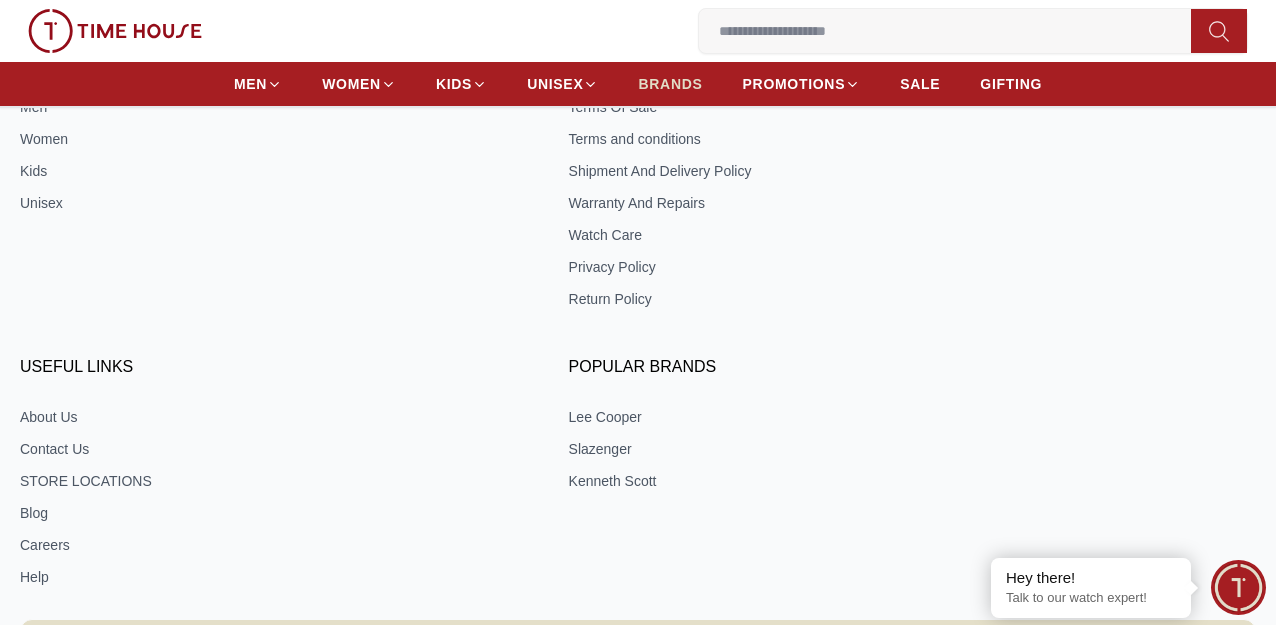 click on "BRANDS" at bounding box center (670, 84) 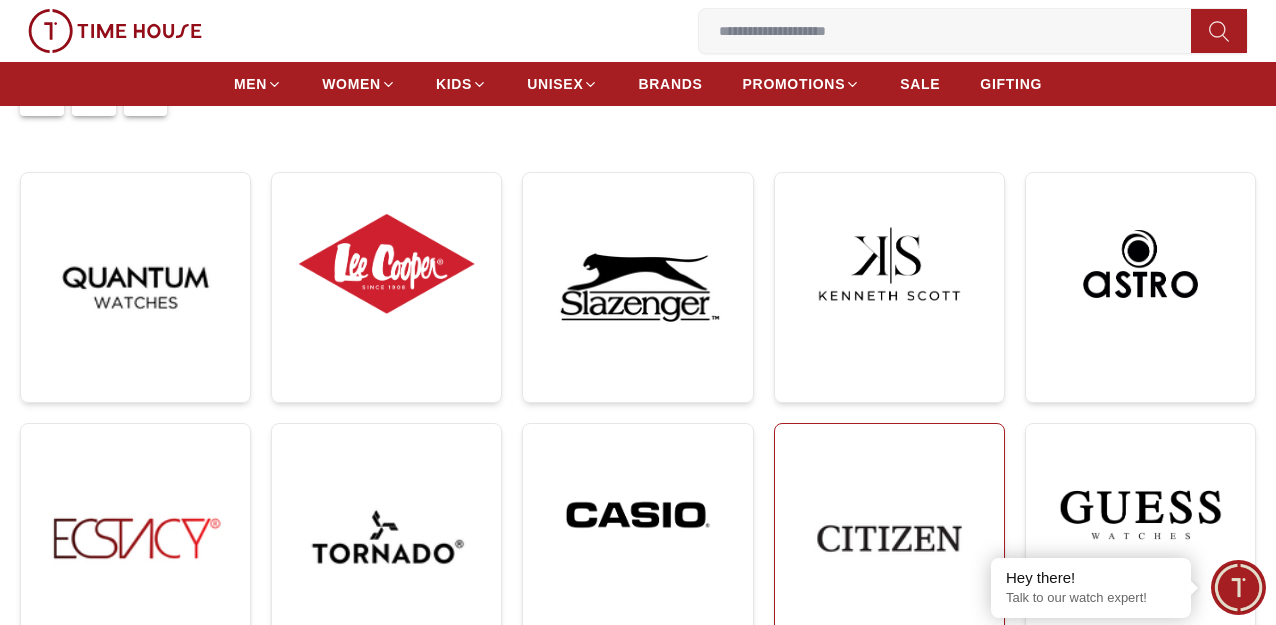 scroll, scrollTop: 200, scrollLeft: 0, axis: vertical 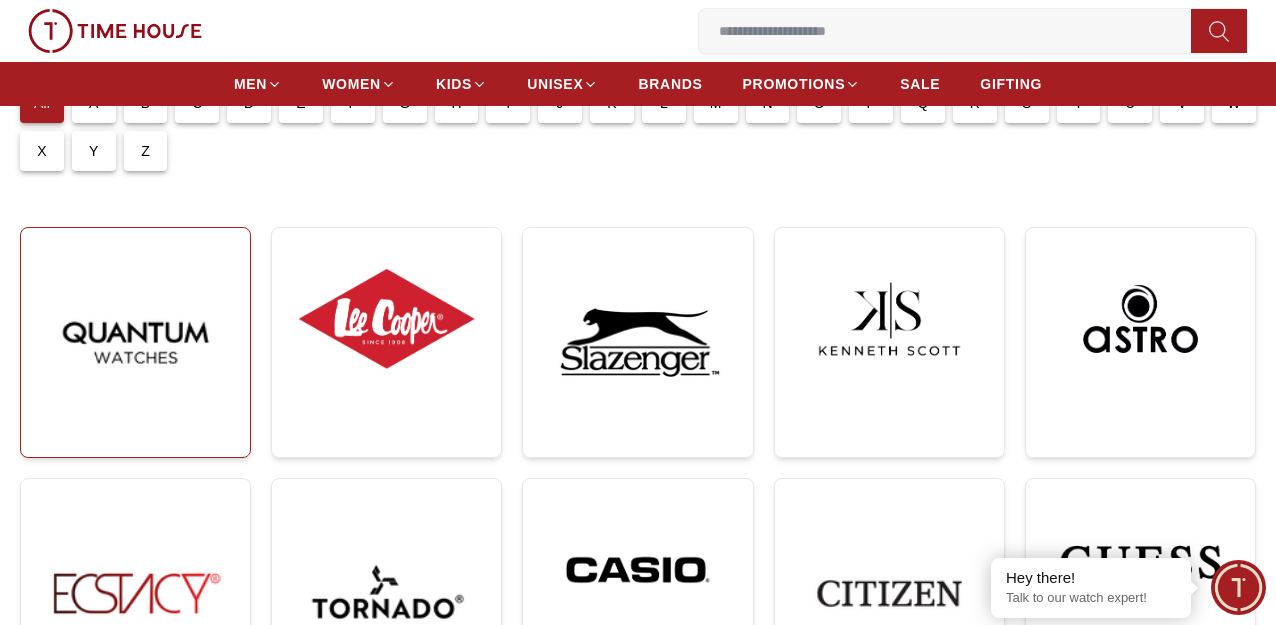 click at bounding box center [135, 342] 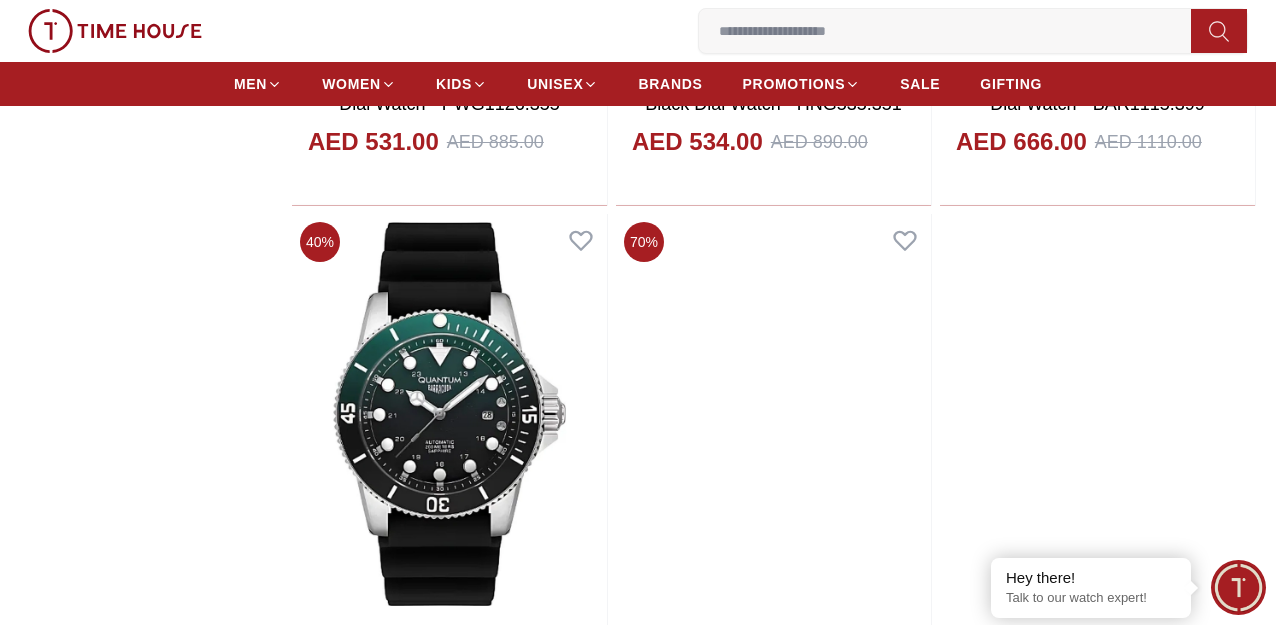 scroll, scrollTop: 4100, scrollLeft: 0, axis: vertical 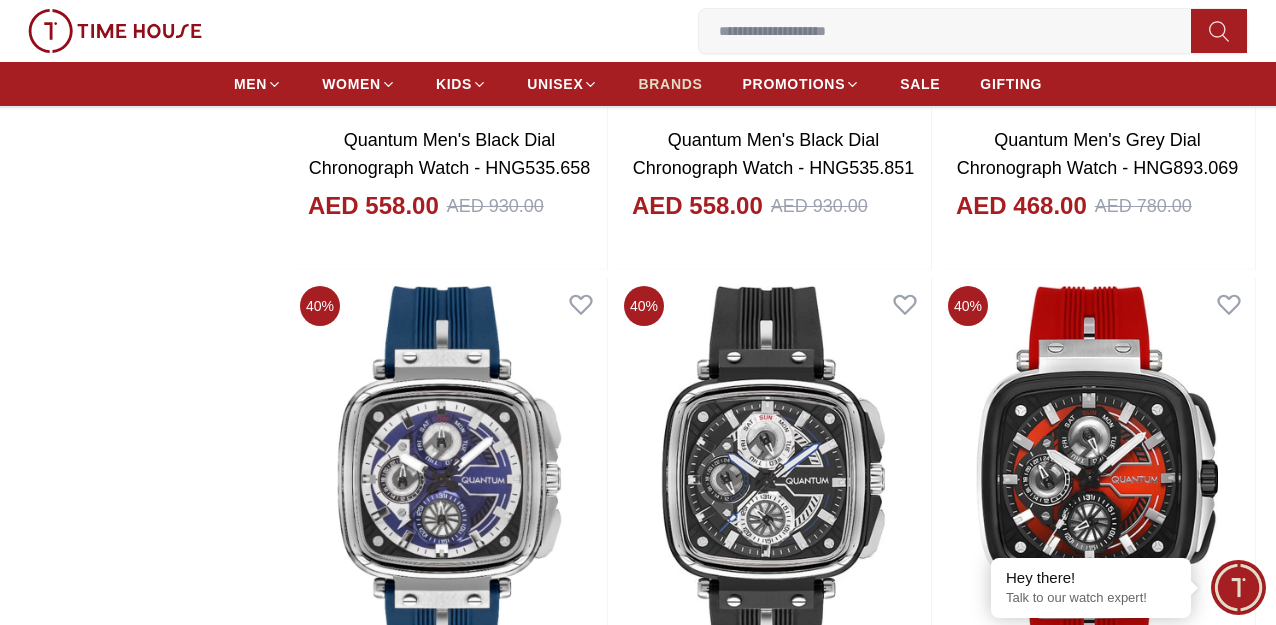 click on "BRANDS" at bounding box center (670, 84) 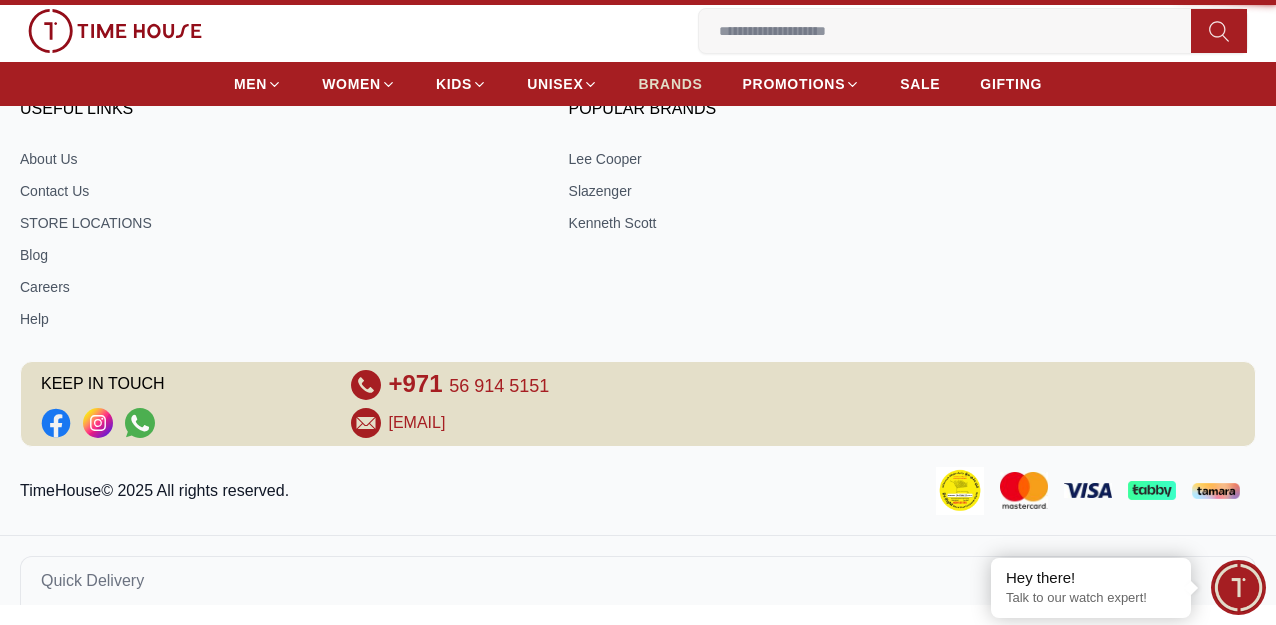 scroll, scrollTop: 0, scrollLeft: 0, axis: both 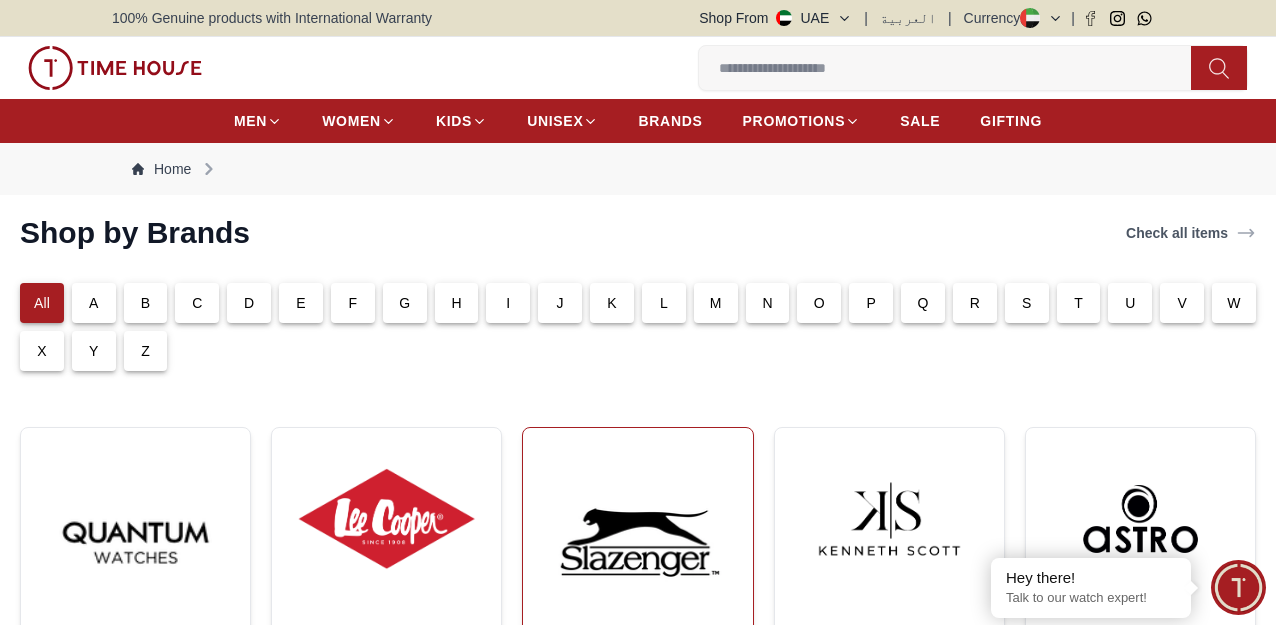 click at bounding box center [637, 542] 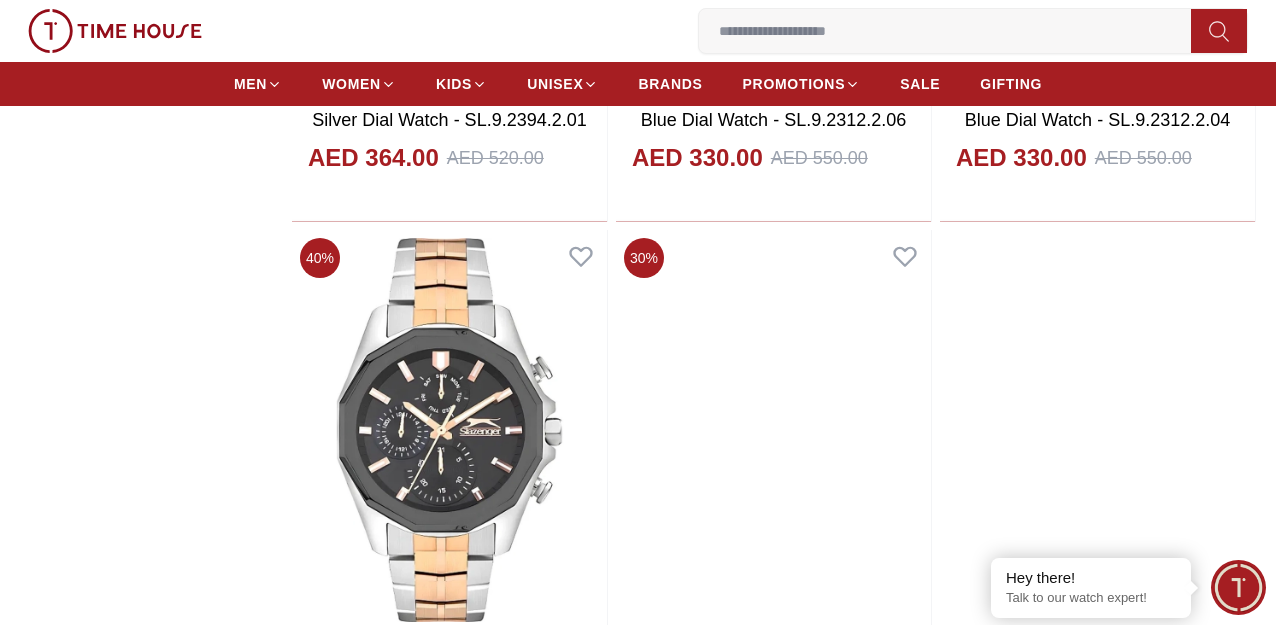 scroll, scrollTop: 4100, scrollLeft: 0, axis: vertical 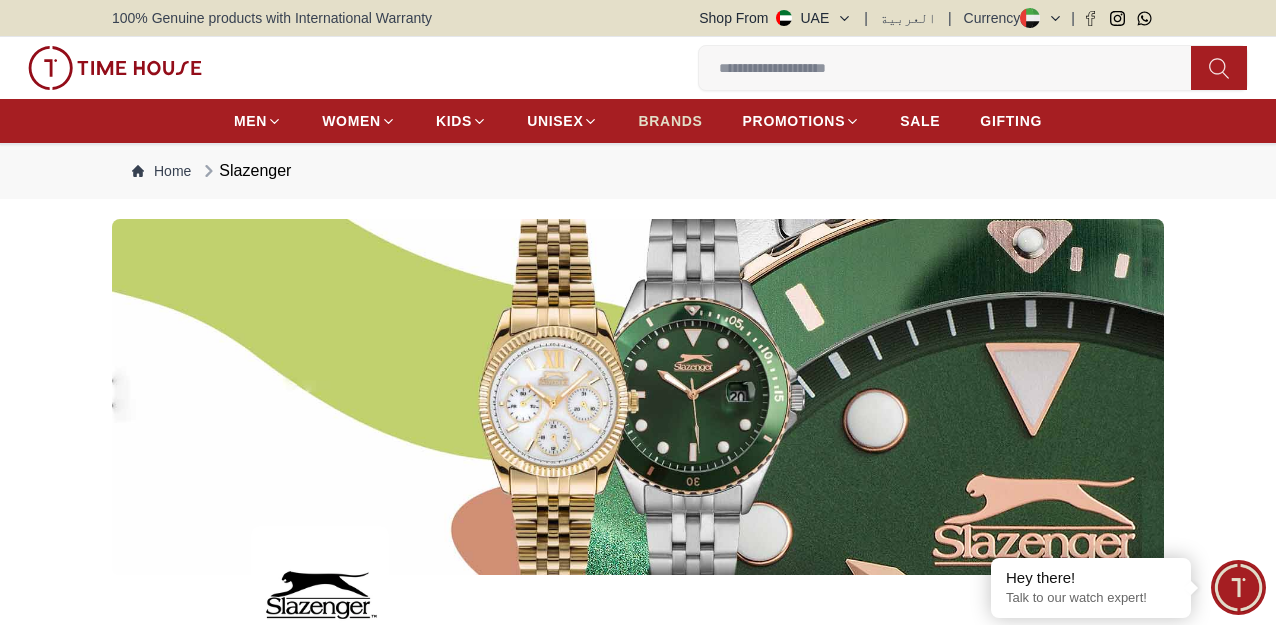 click on "BRANDS" at bounding box center (670, 121) 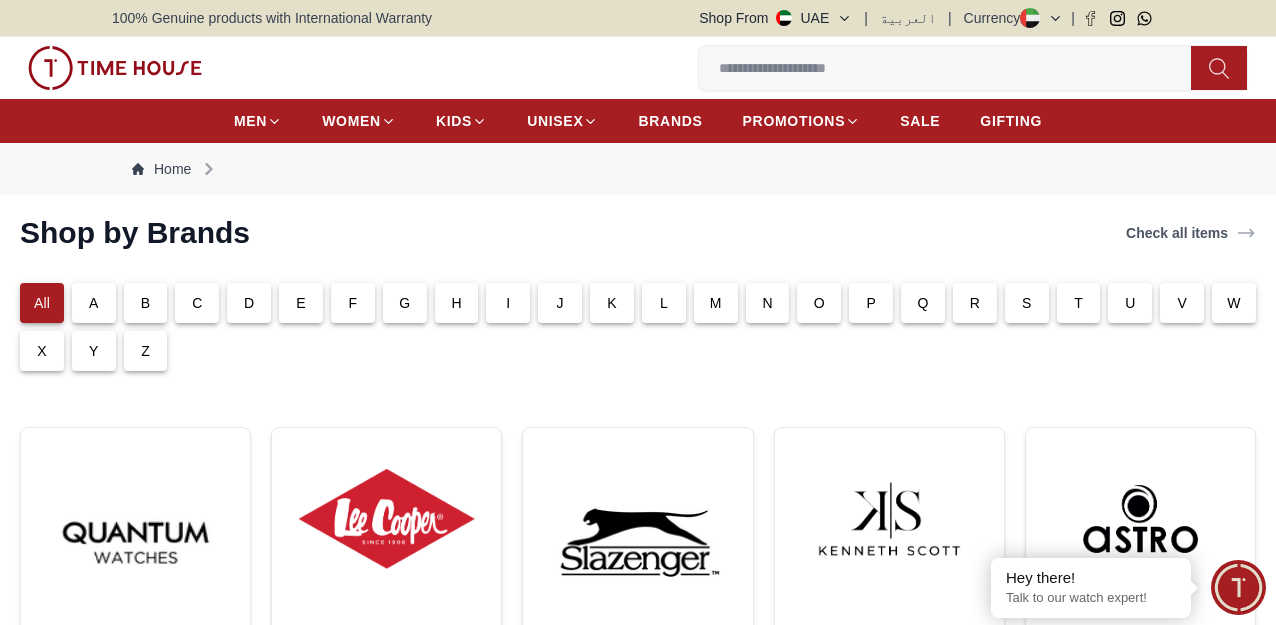 click at bounding box center [135, 793] 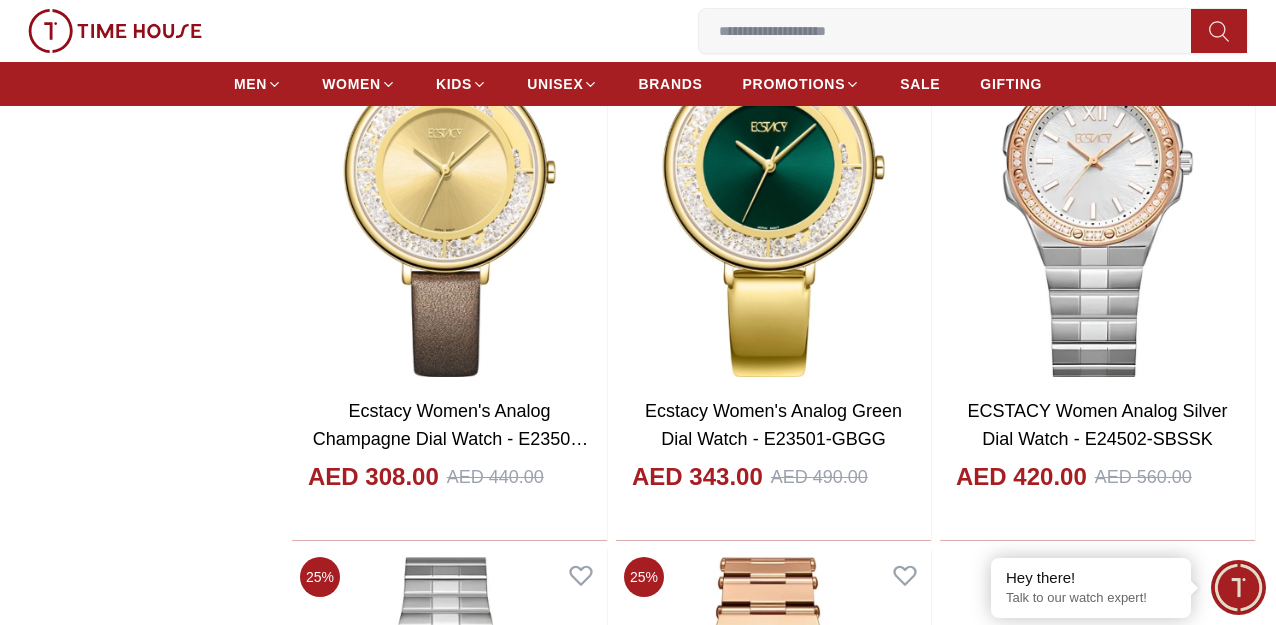 scroll, scrollTop: 4300, scrollLeft: 0, axis: vertical 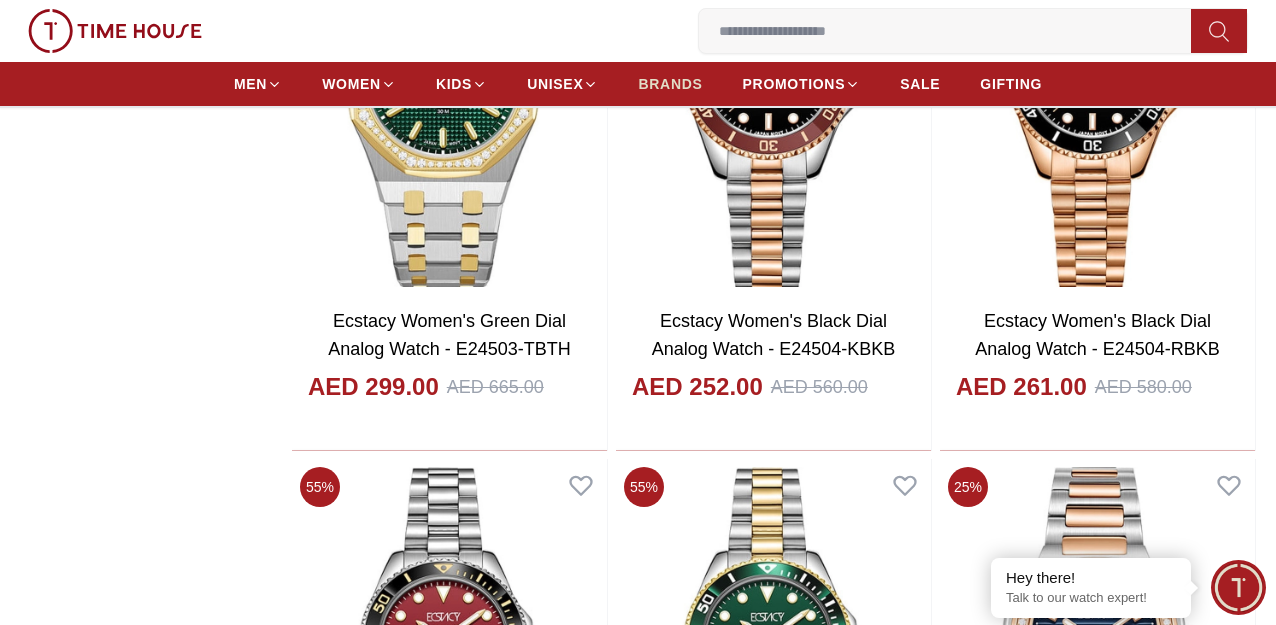 click on "BRANDS" at bounding box center [670, 84] 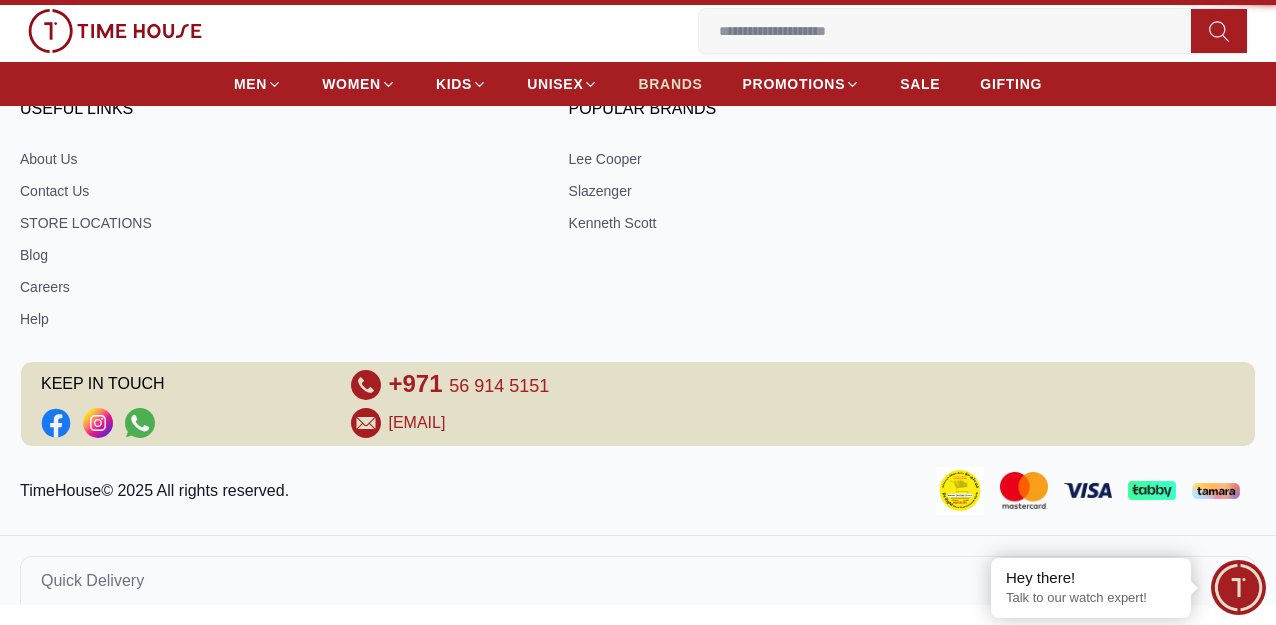 scroll, scrollTop: 0, scrollLeft: 0, axis: both 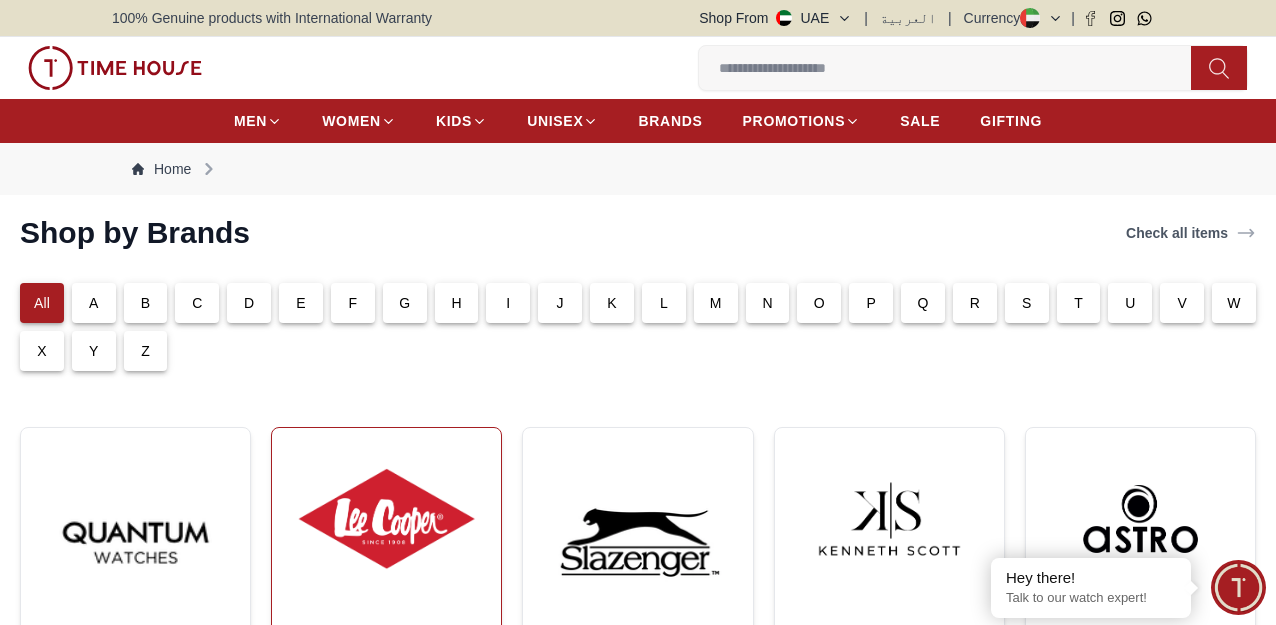 click at bounding box center (386, 519) 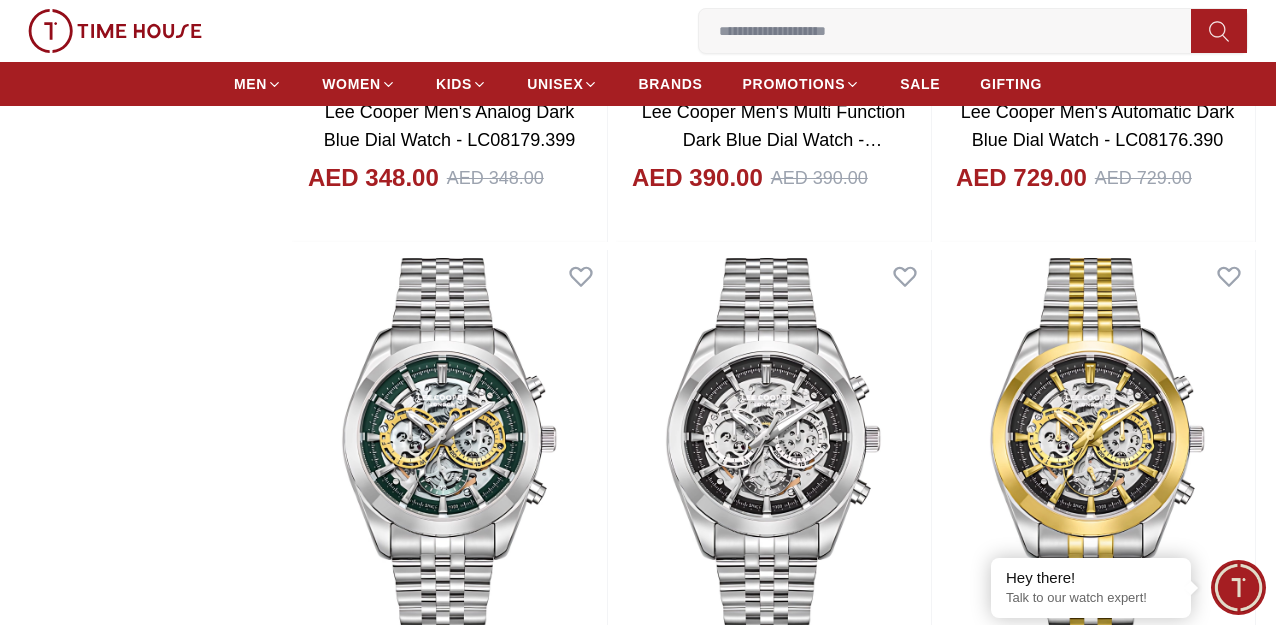 scroll, scrollTop: 2406, scrollLeft: 0, axis: vertical 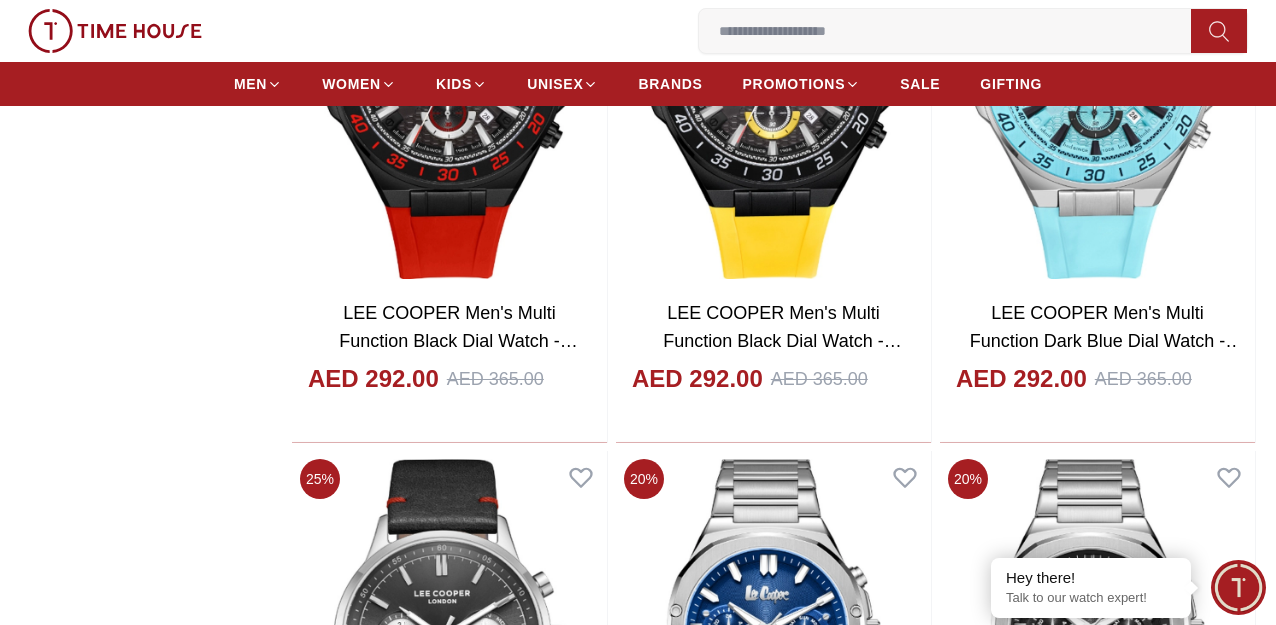 click at bounding box center [449, 1780] 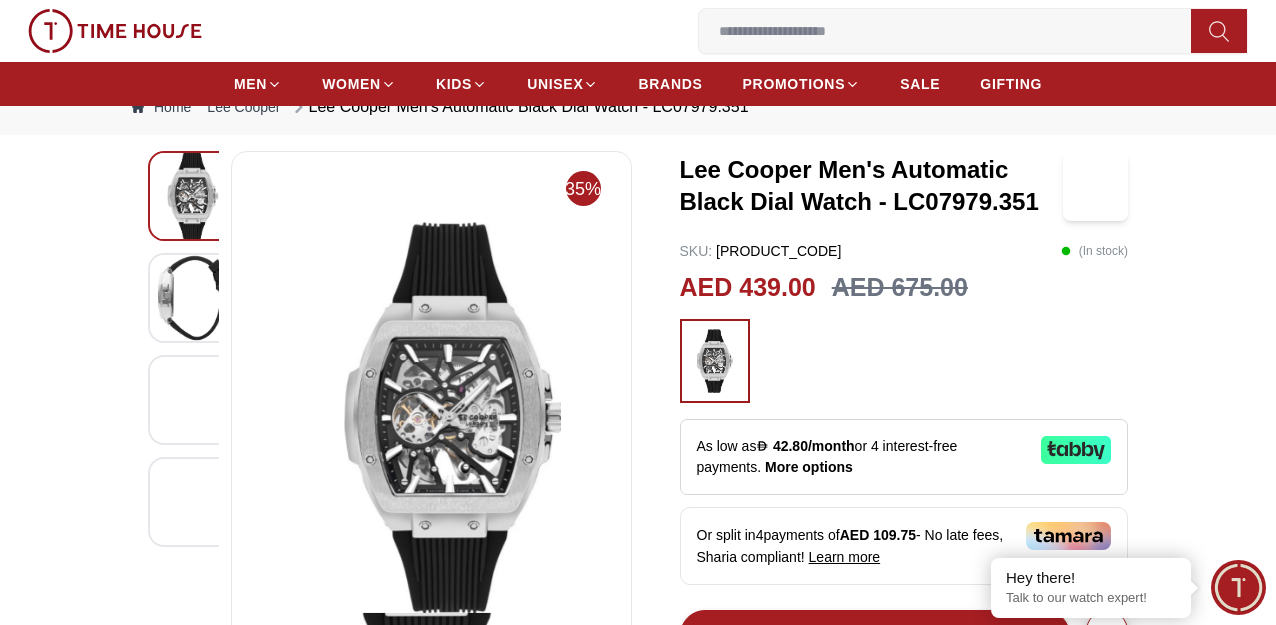 scroll, scrollTop: 100, scrollLeft: 0, axis: vertical 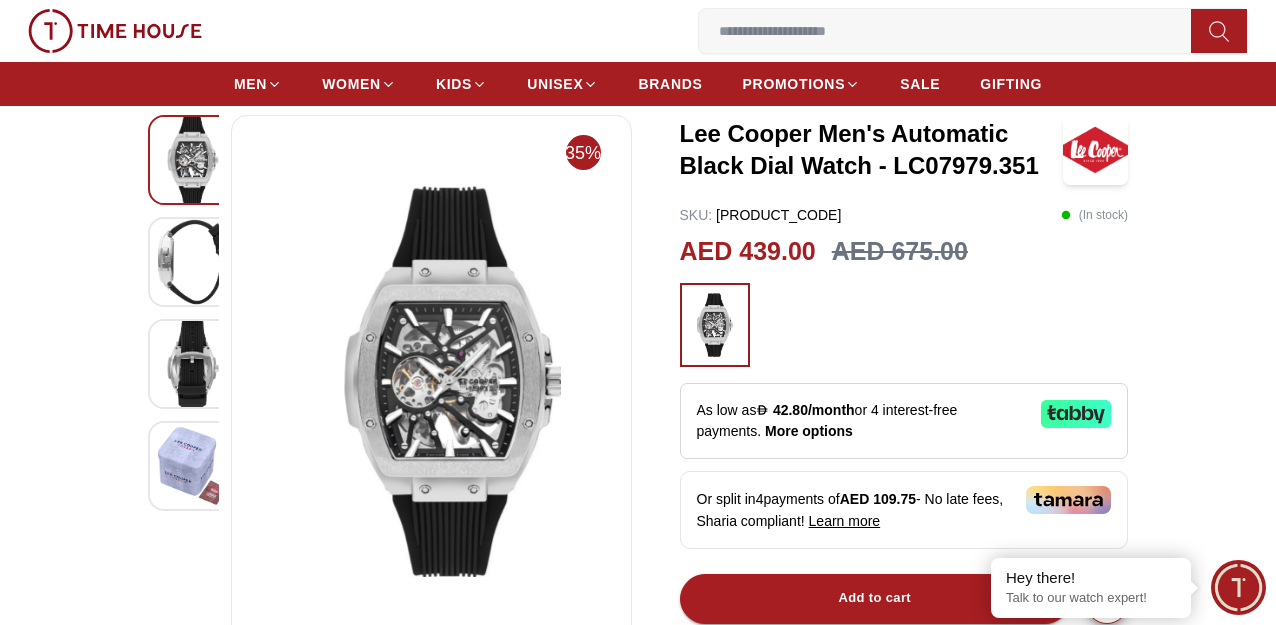 click at bounding box center (193, 262) 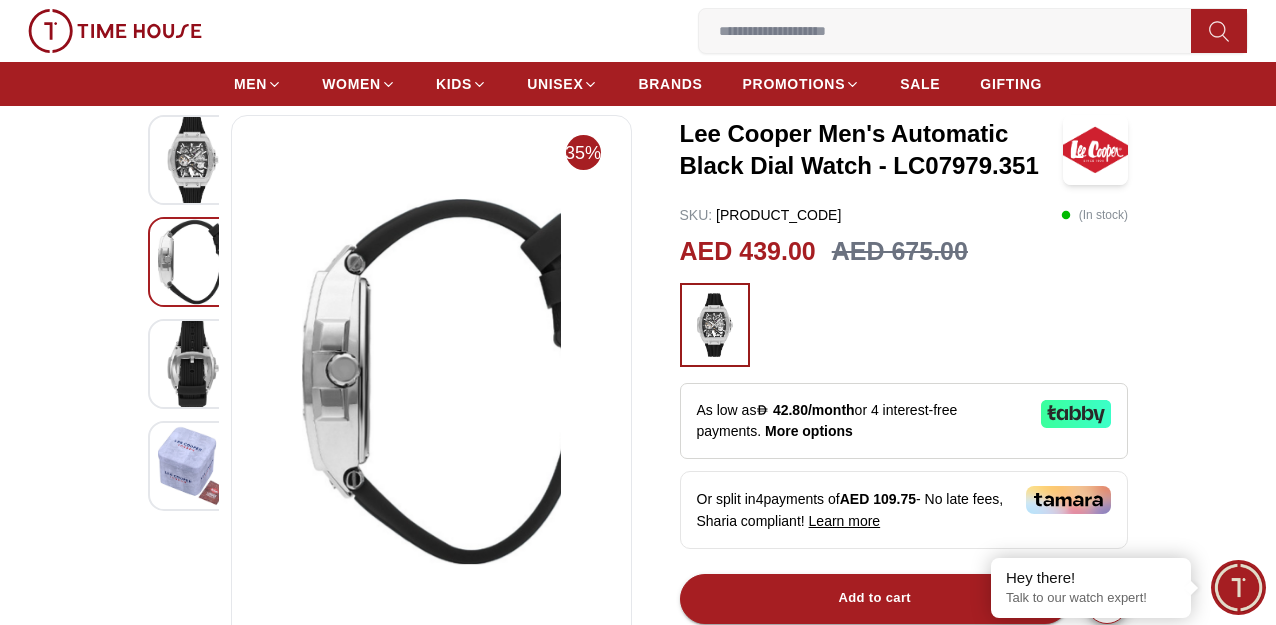 click at bounding box center (193, 364) 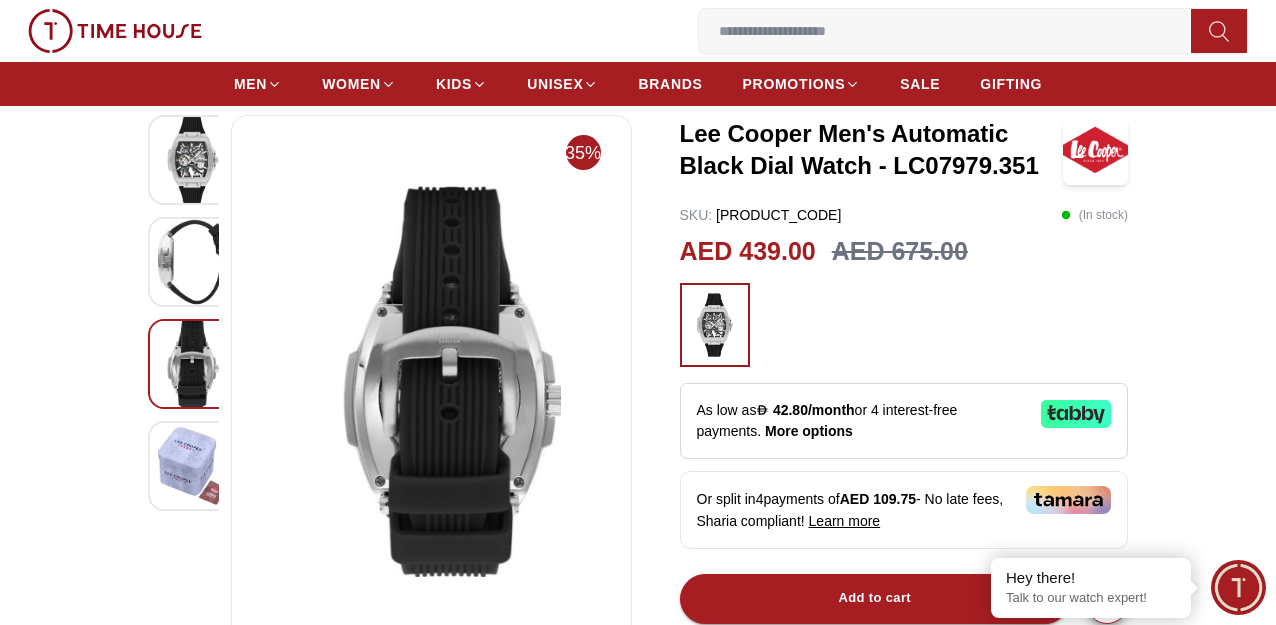 click at bounding box center [193, 364] 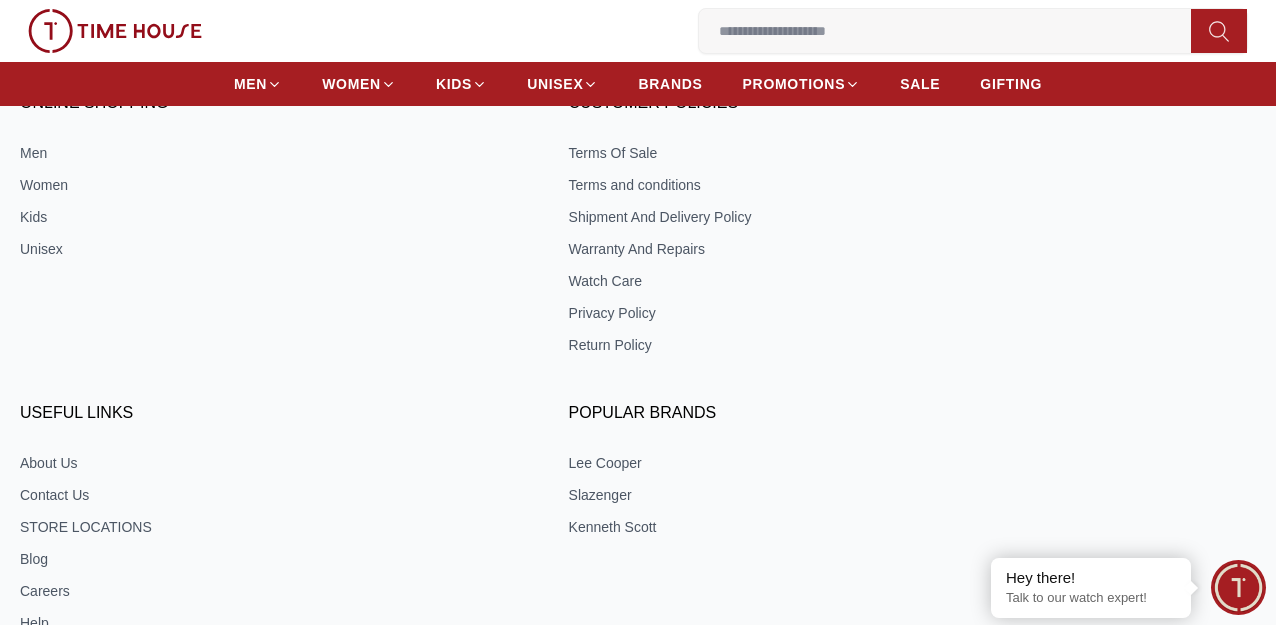 scroll, scrollTop: 2779, scrollLeft: 0, axis: vertical 